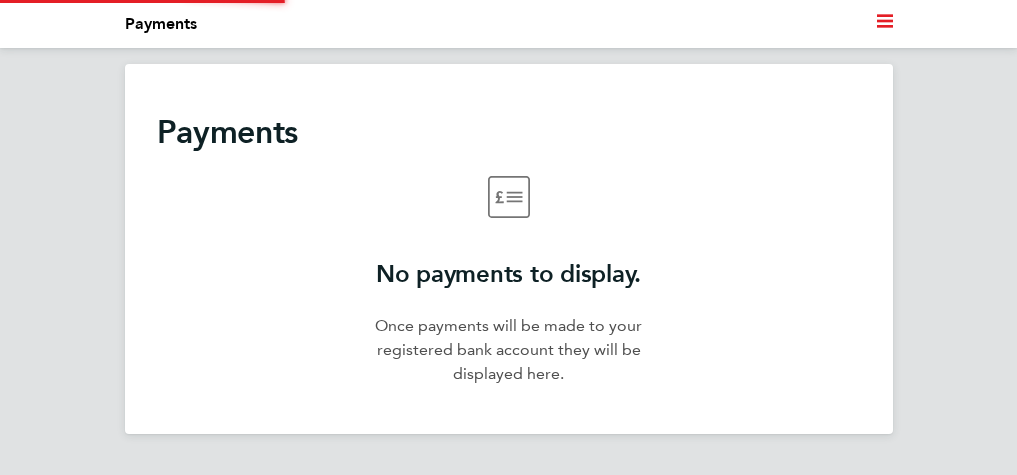 scroll, scrollTop: 0, scrollLeft: 0, axis: both 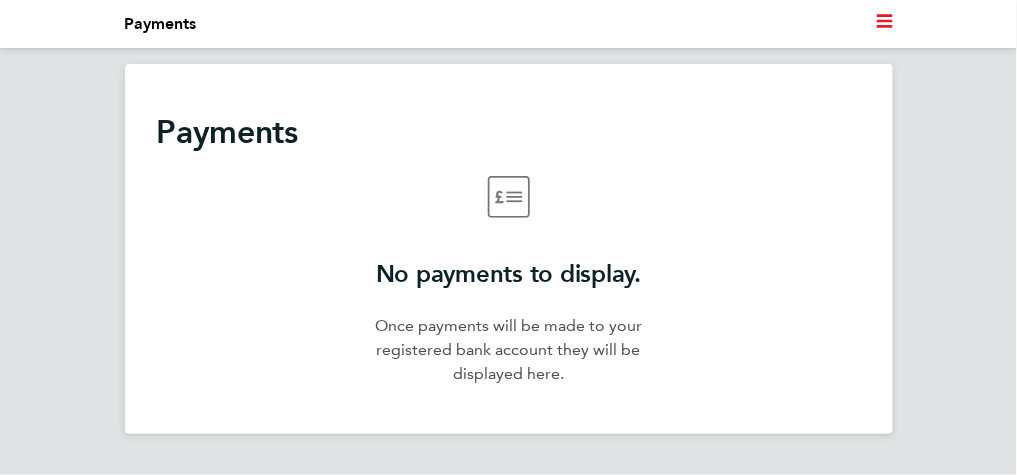 click at bounding box center (885, 24) 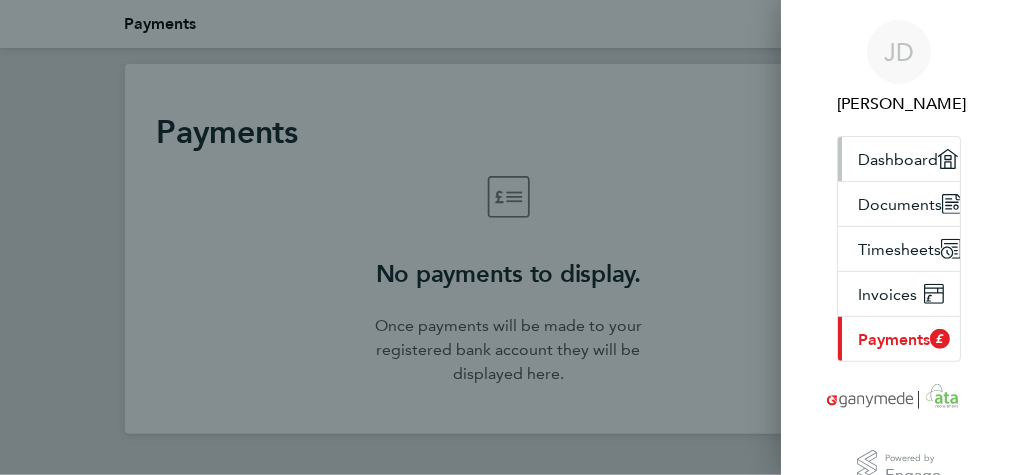 click on "Dashboard" 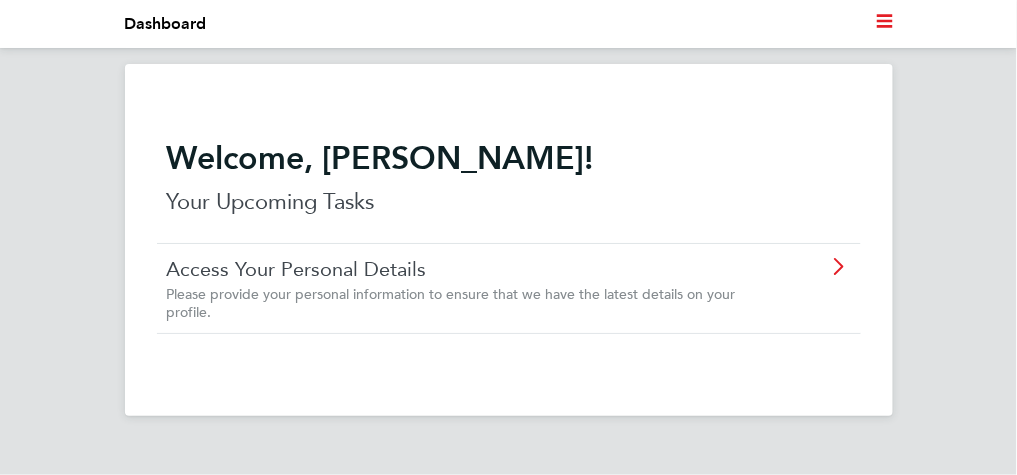 click on "Please provide your personal information to ensure that we have the latest details on your profile." 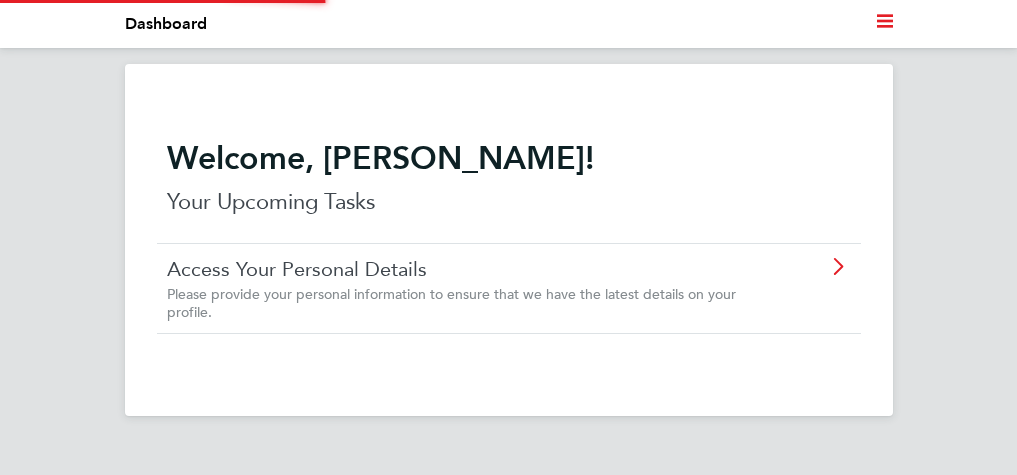 scroll, scrollTop: 0, scrollLeft: 0, axis: both 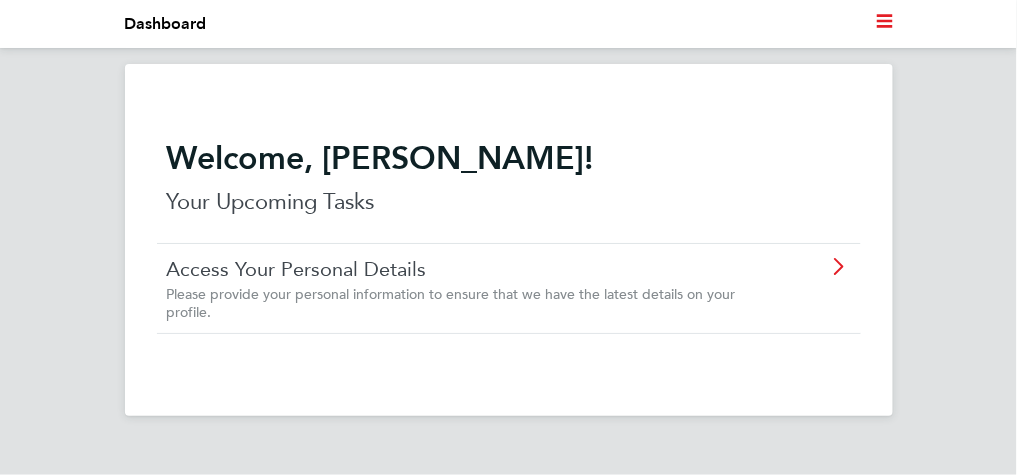 click 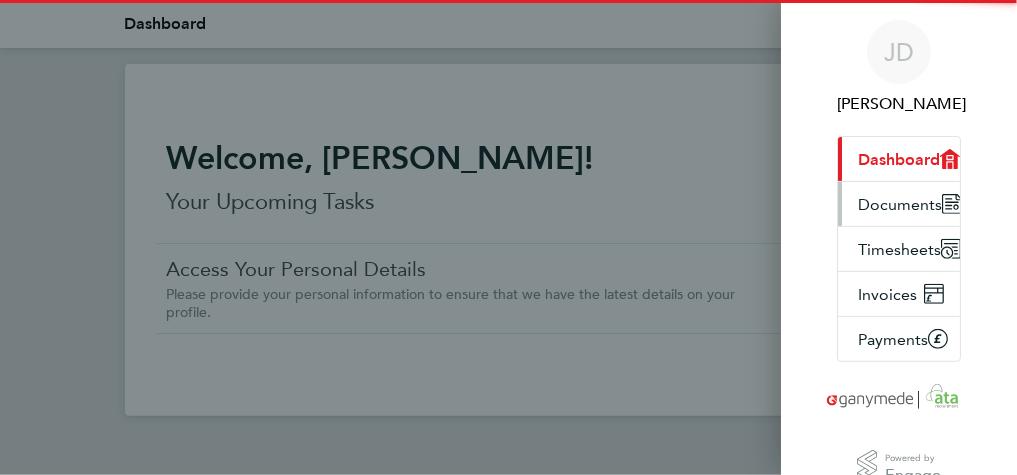 click on "Documents" 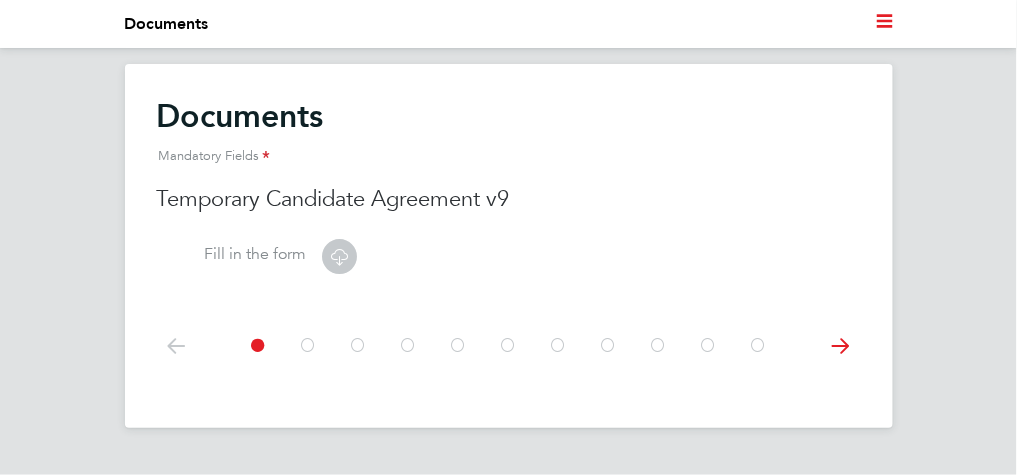 click 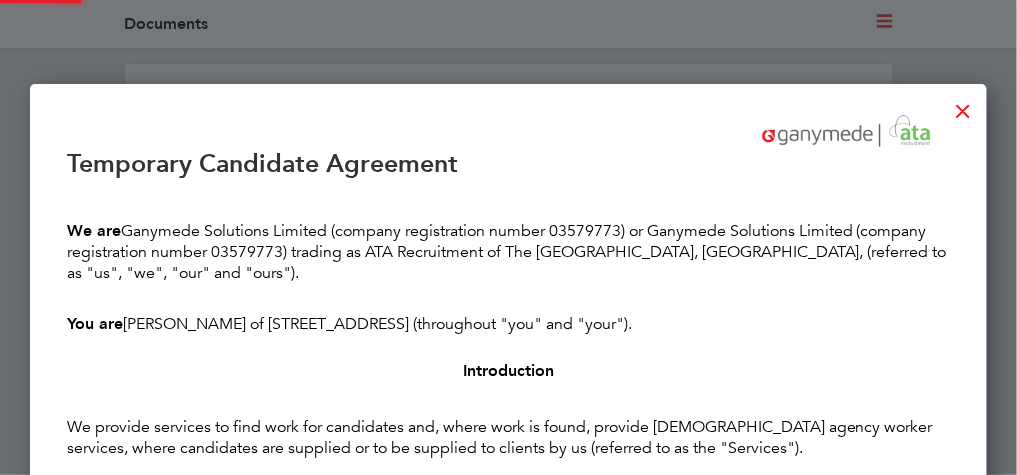 scroll, scrollTop: 10, scrollLeft: 10, axis: both 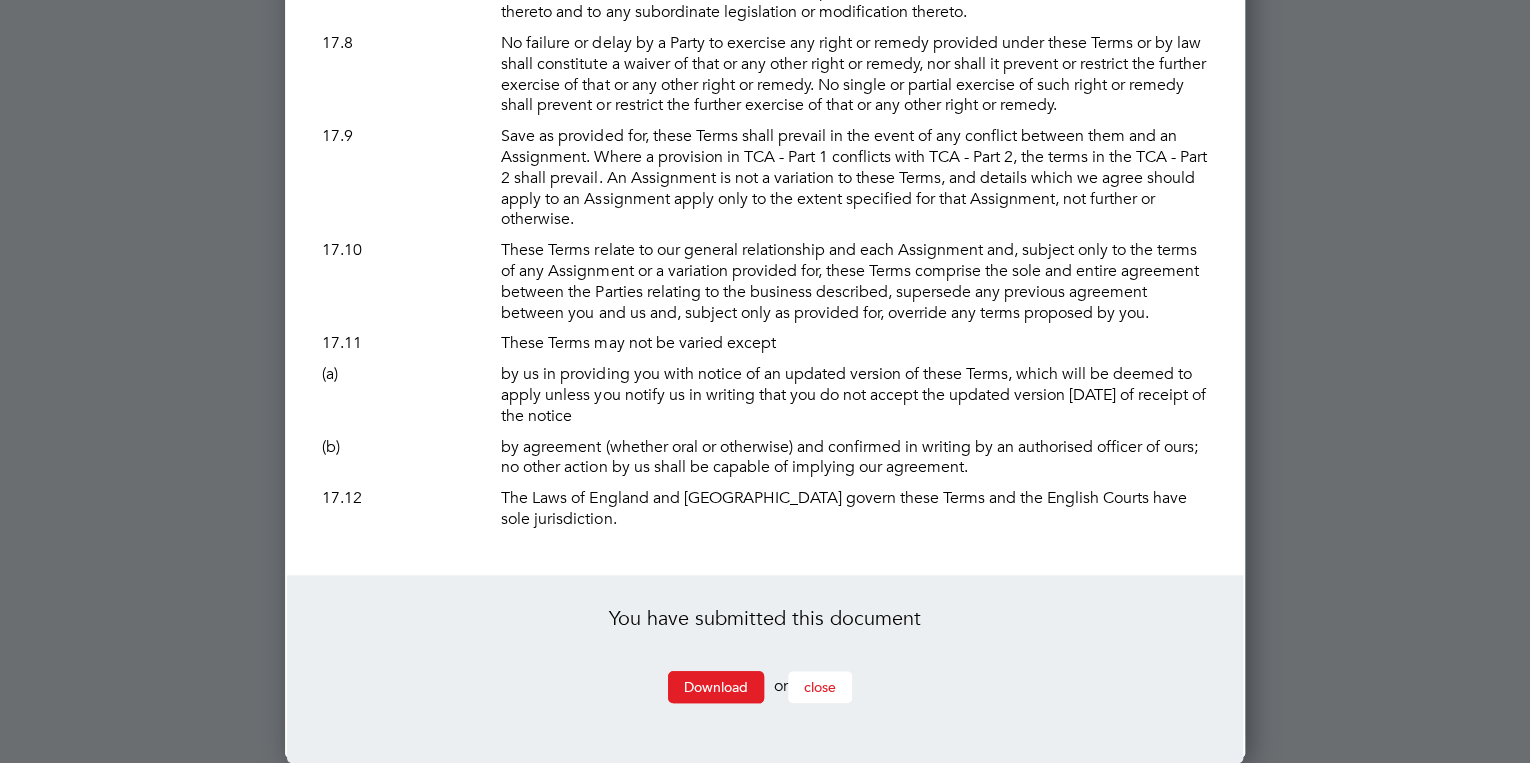 click on "close" at bounding box center (820, 687) 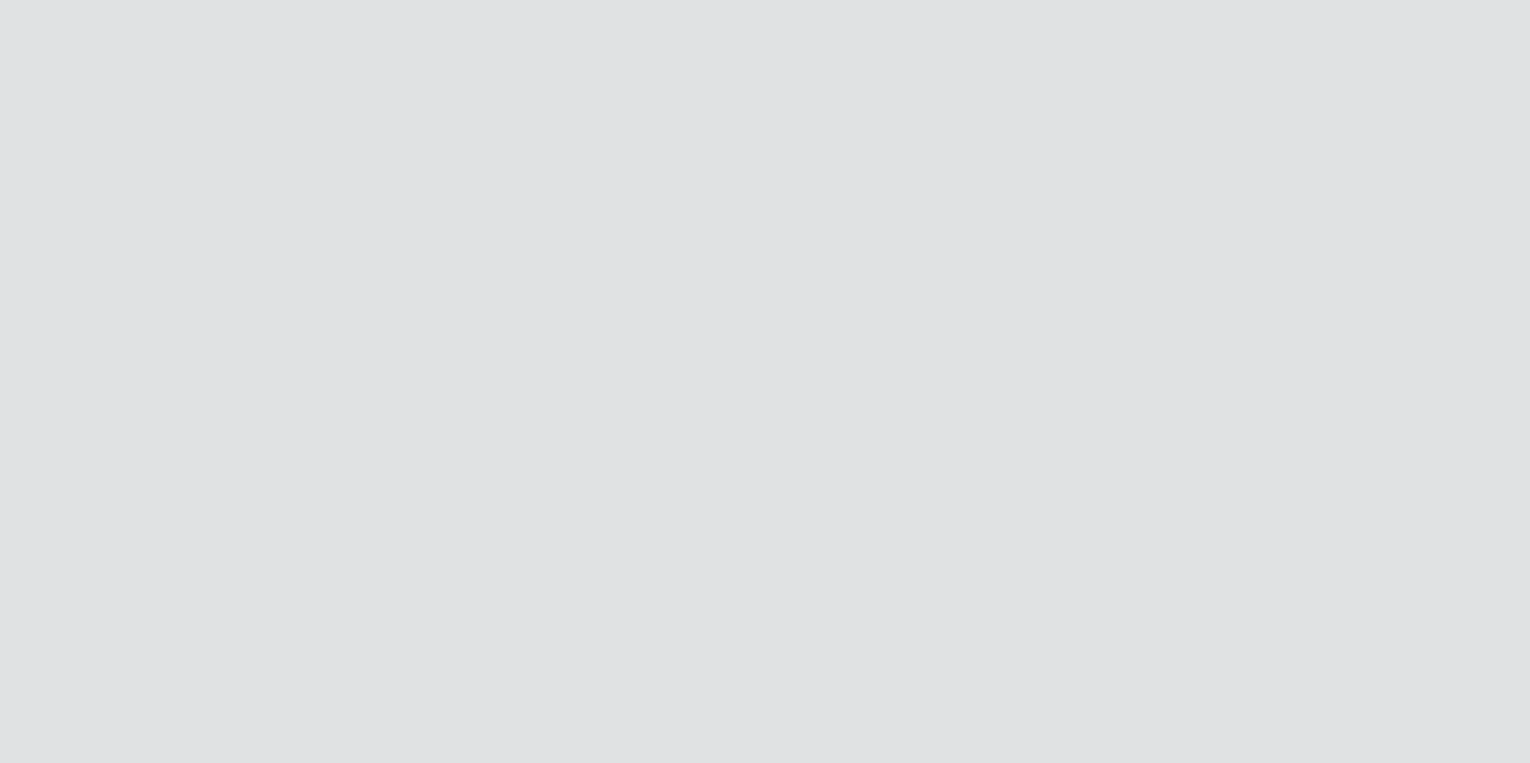 scroll, scrollTop: 0, scrollLeft: 0, axis: both 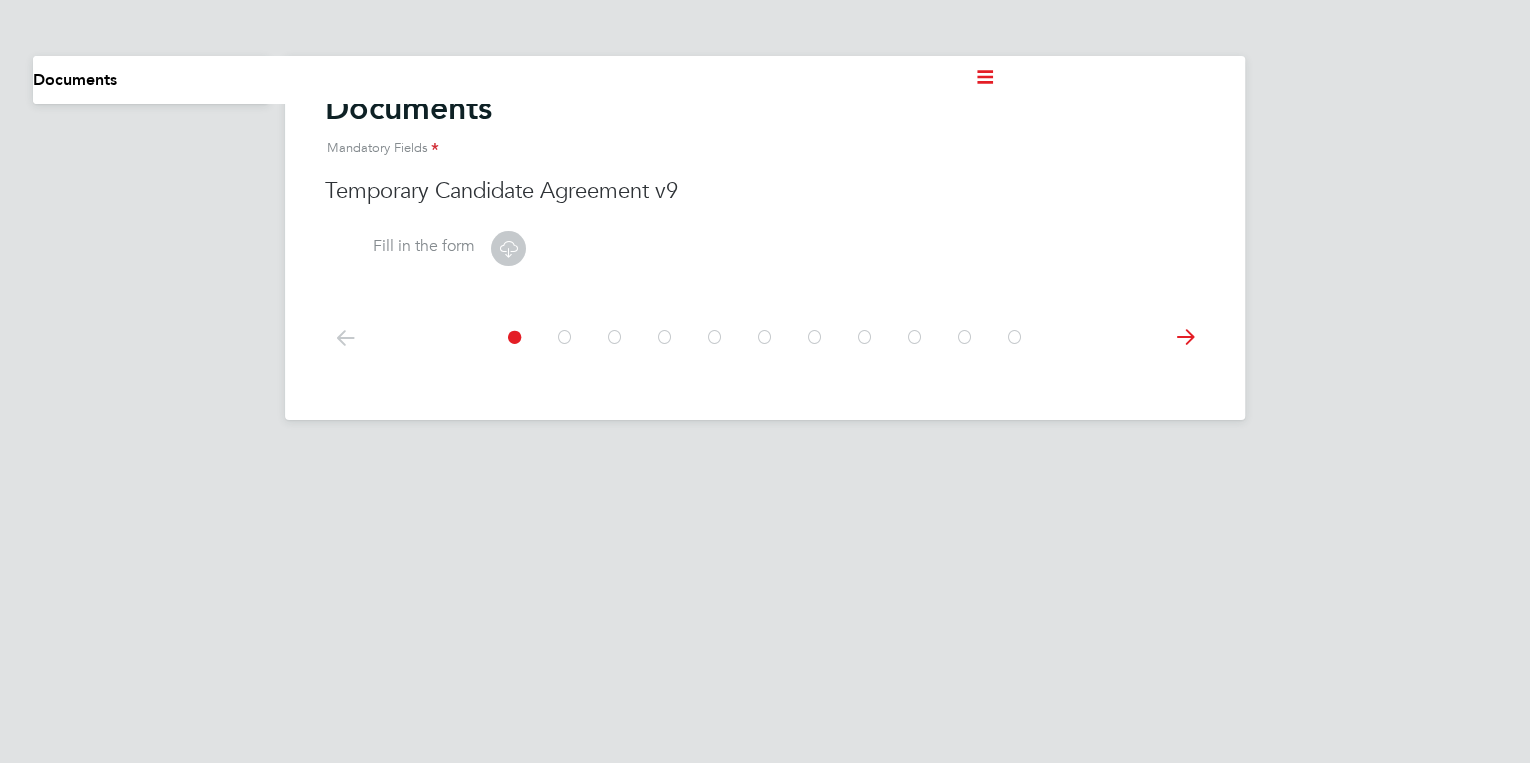 click 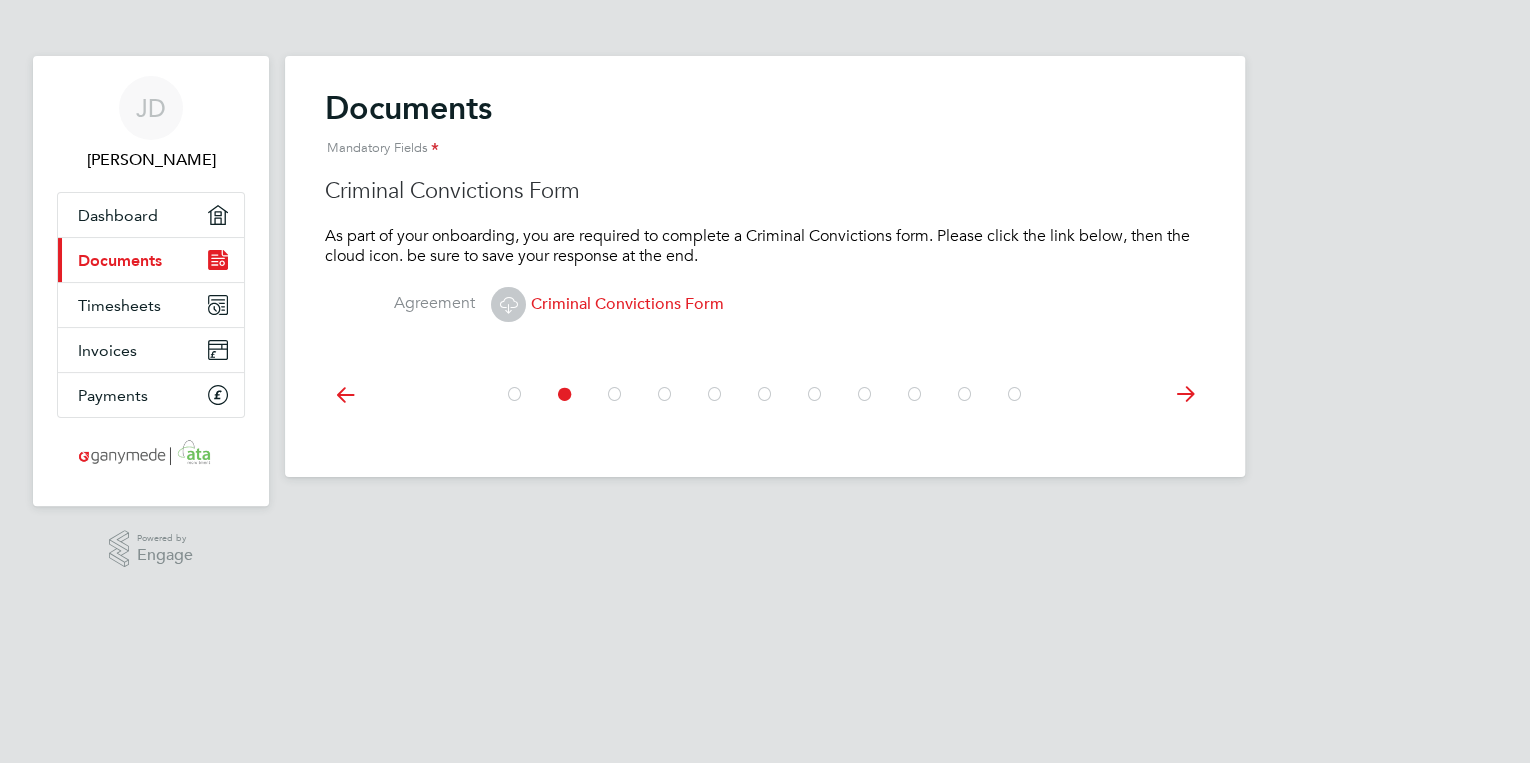 click 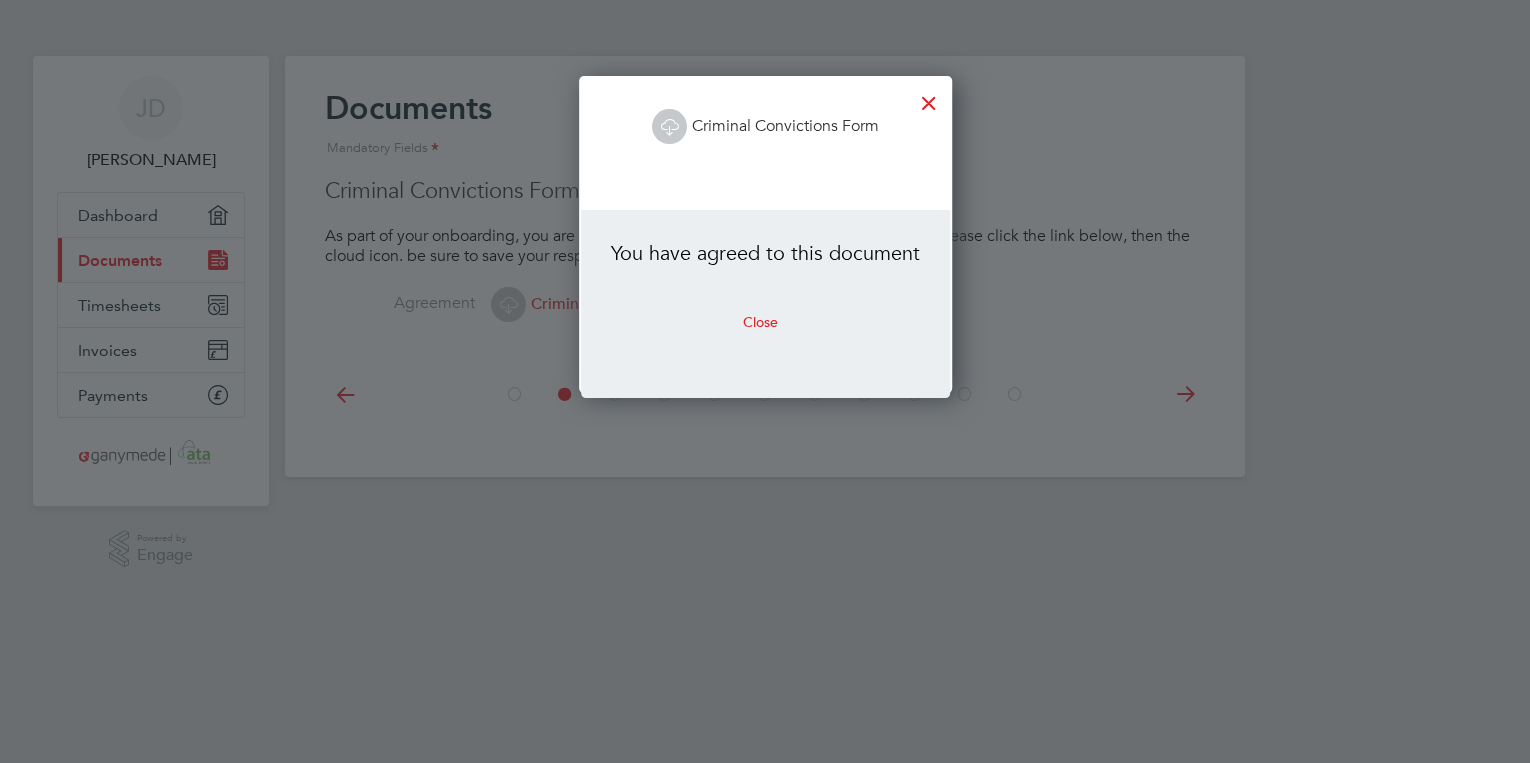 scroll, scrollTop: 9, scrollLeft: 9, axis: both 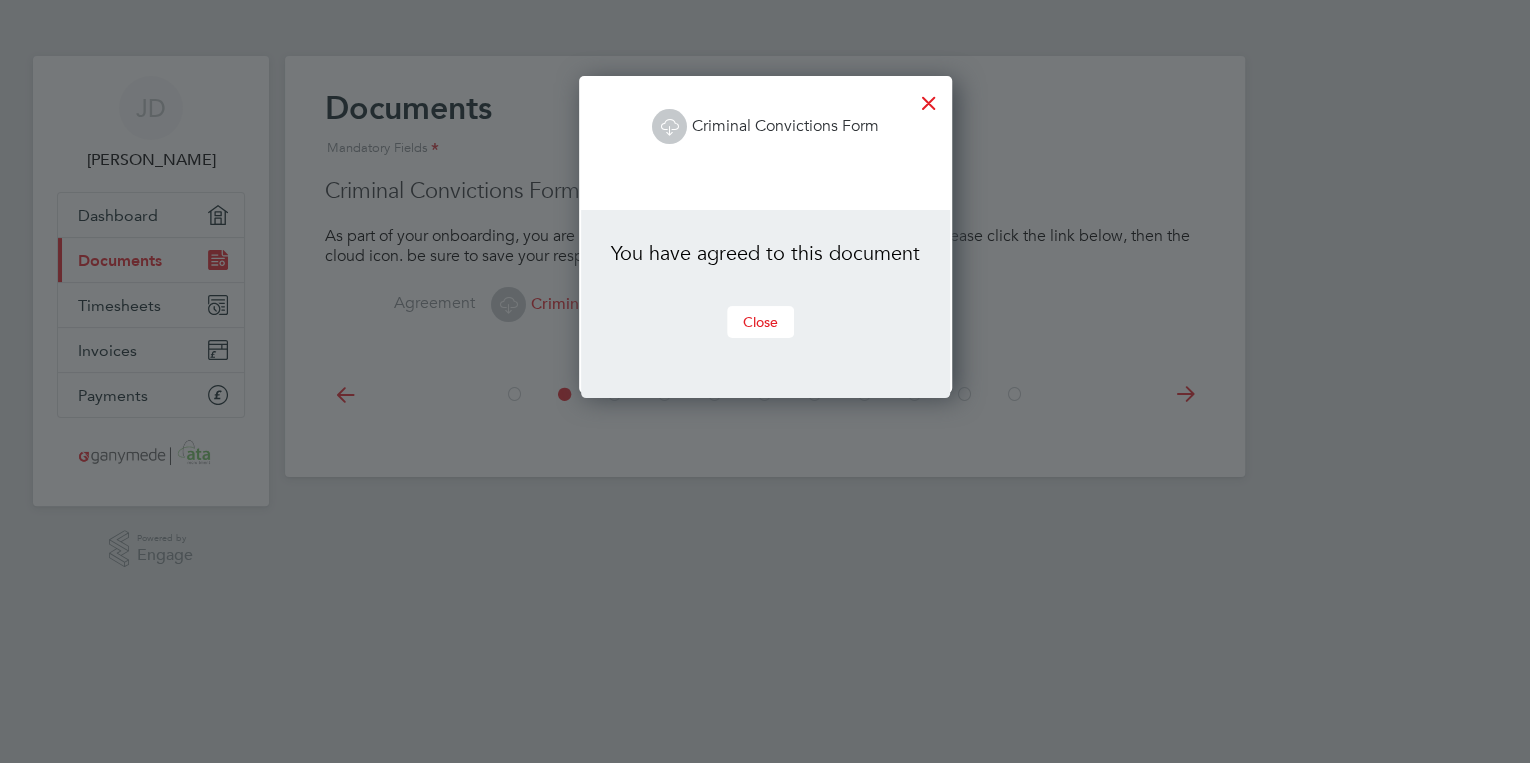 click on "Close" at bounding box center (760, 322) 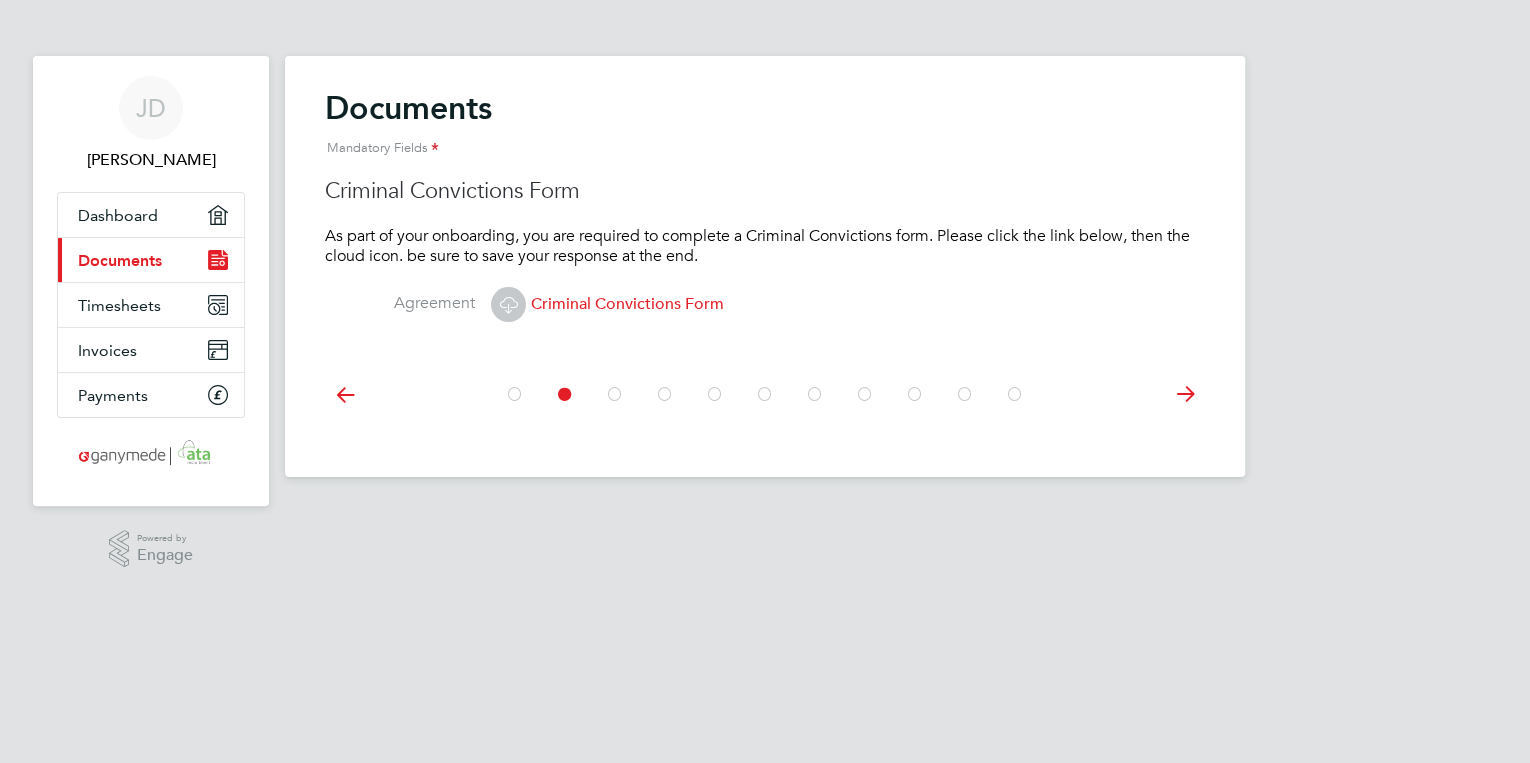 click 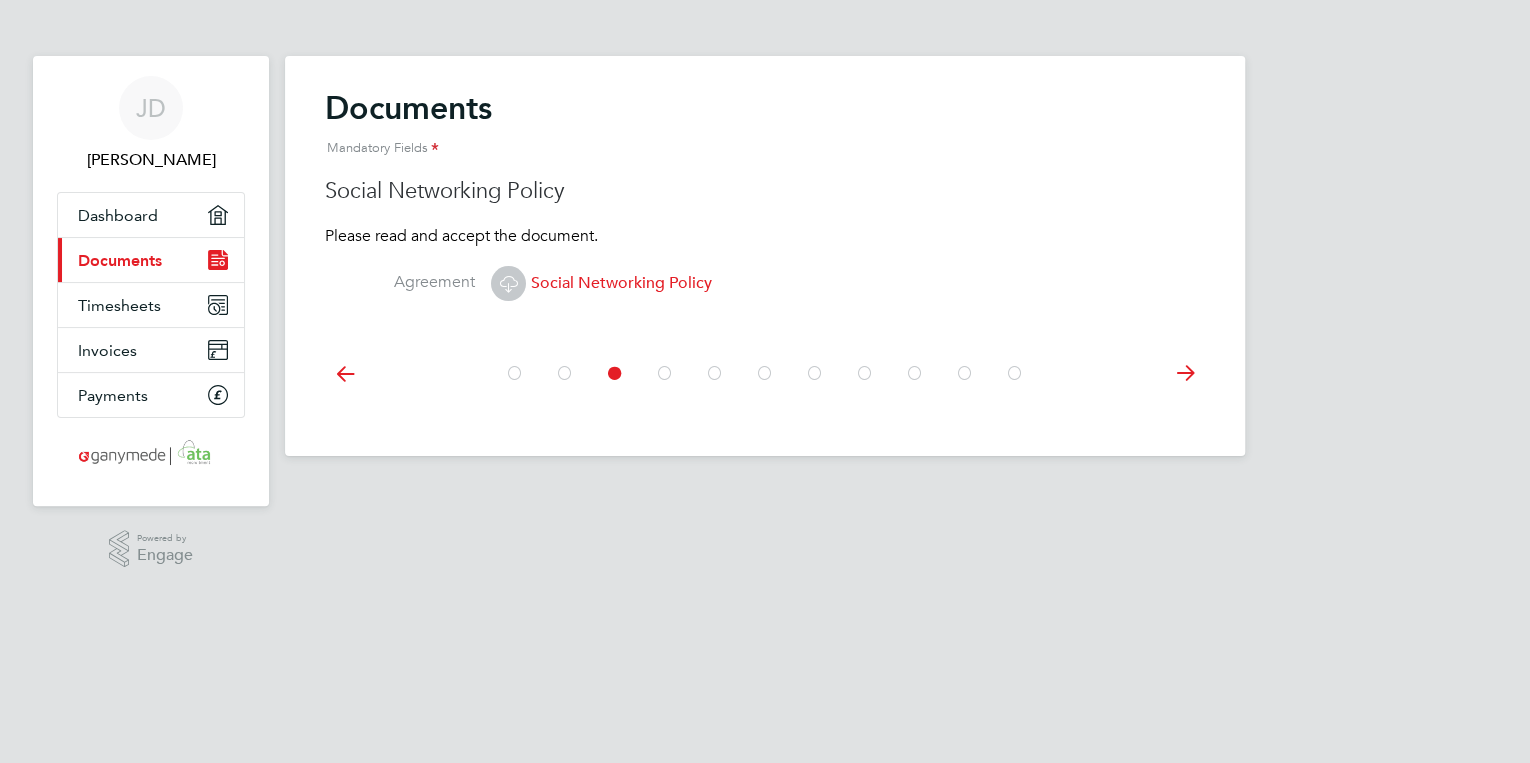 click on "Social Networking Policy" 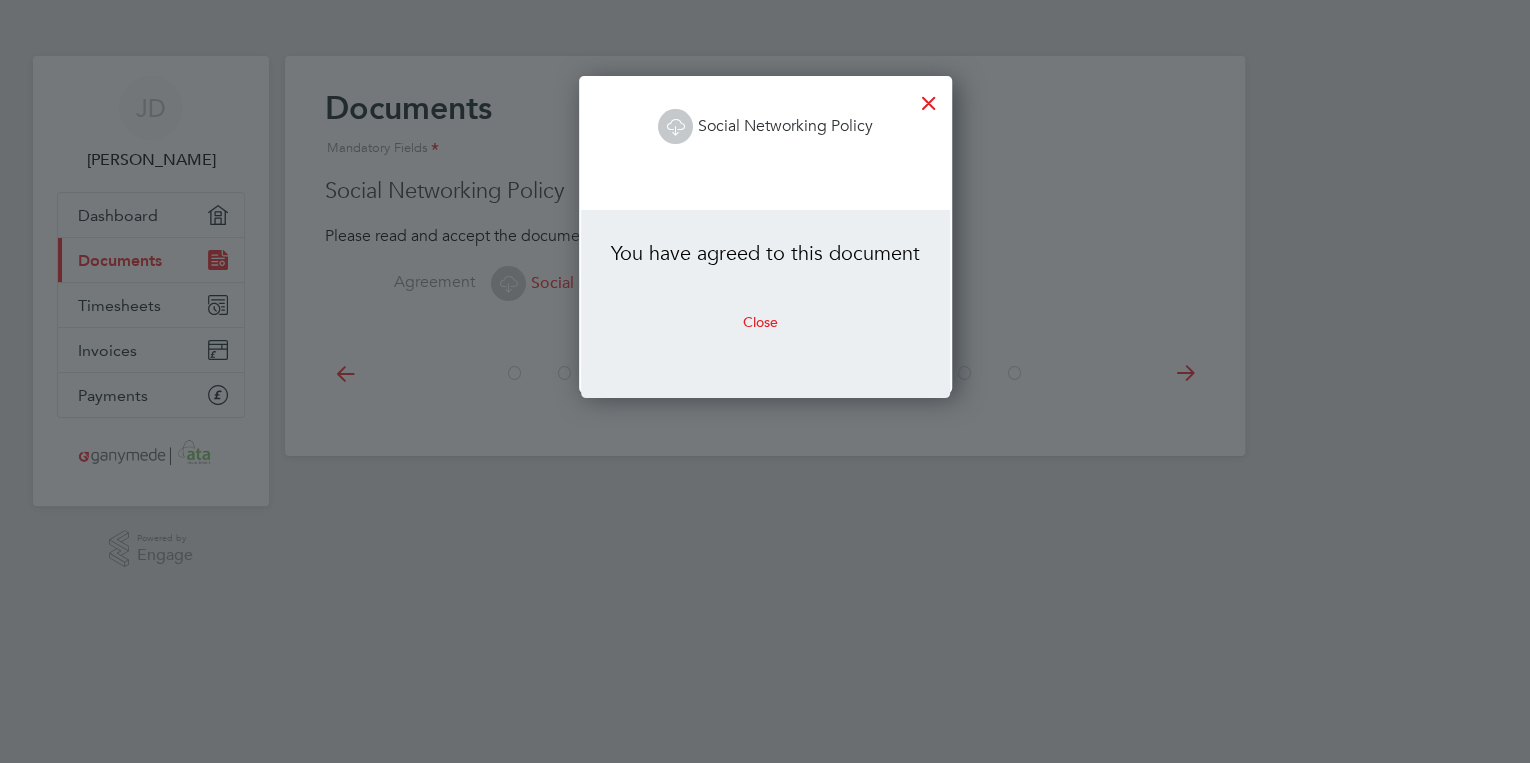 scroll, scrollTop: 9, scrollLeft: 9, axis: both 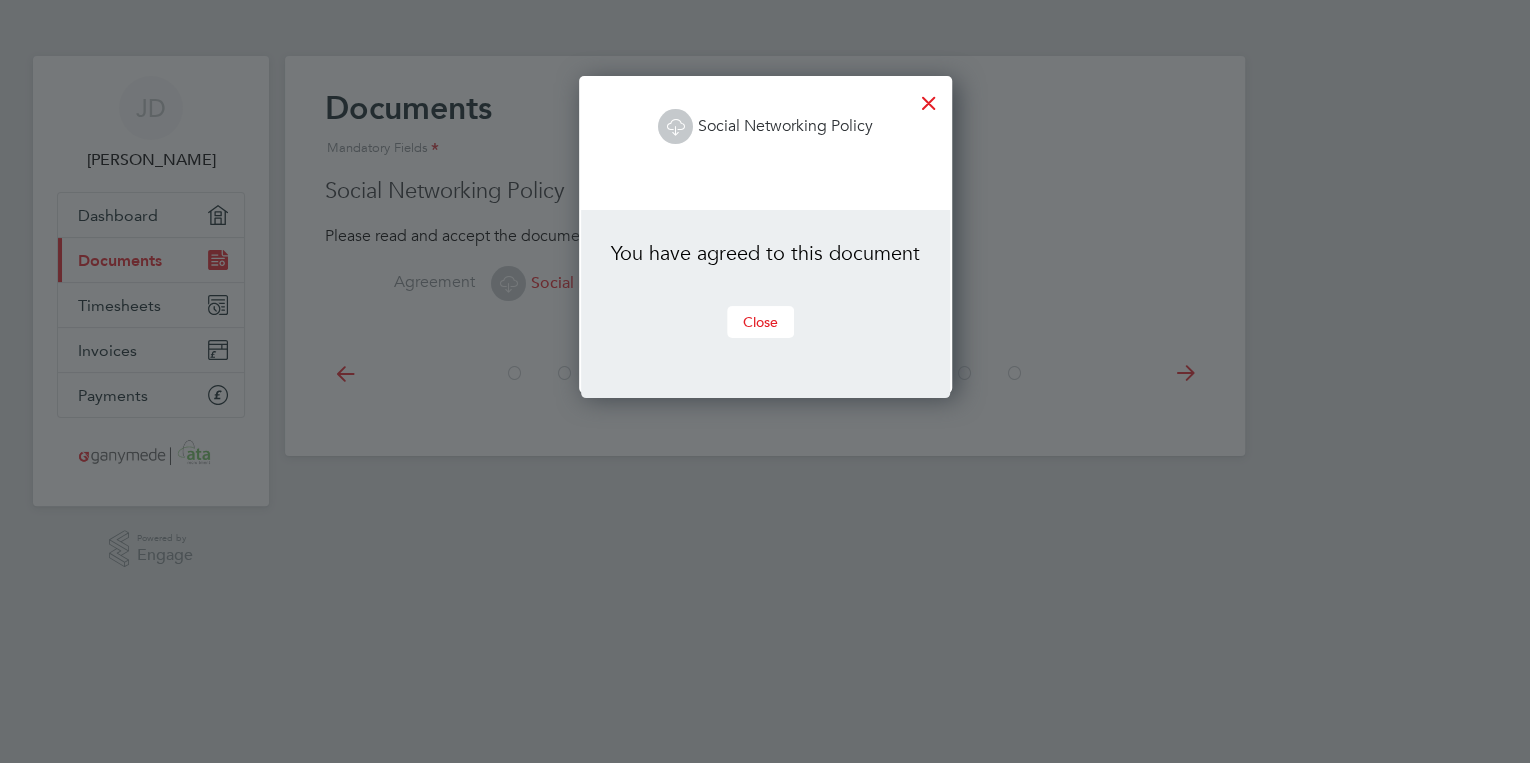 click on "Close" at bounding box center (760, 322) 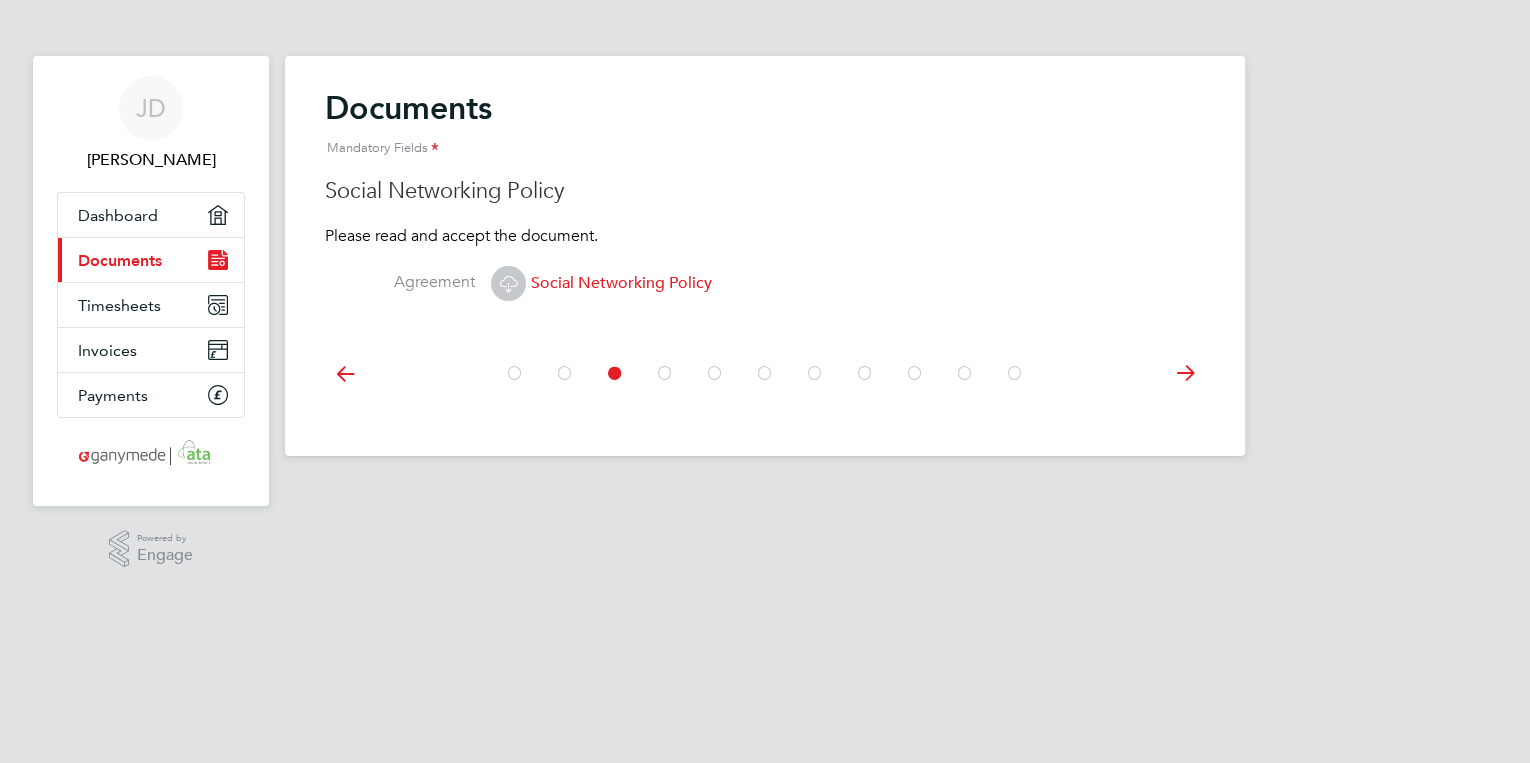 click 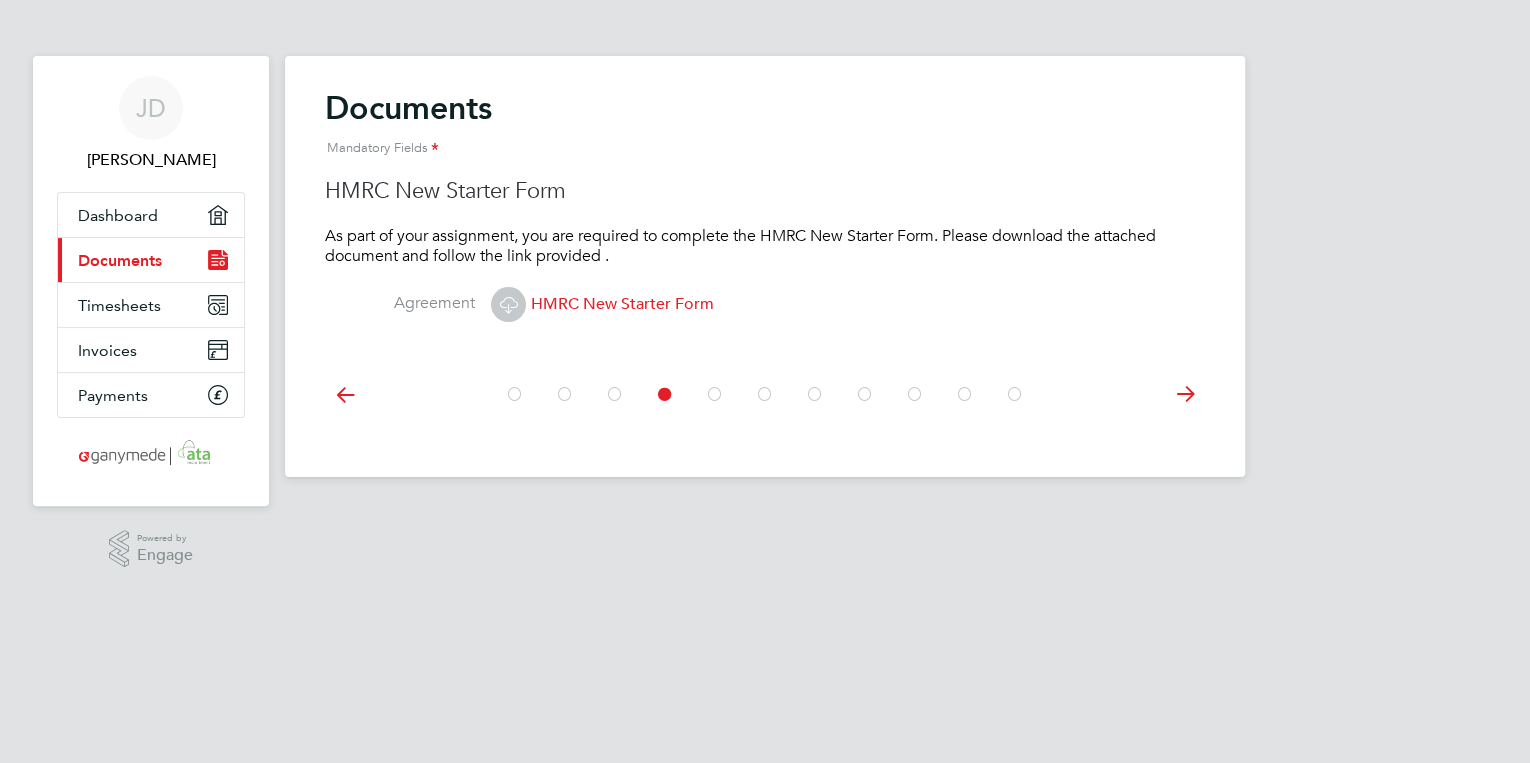 click on "HMRC New Starter Form" 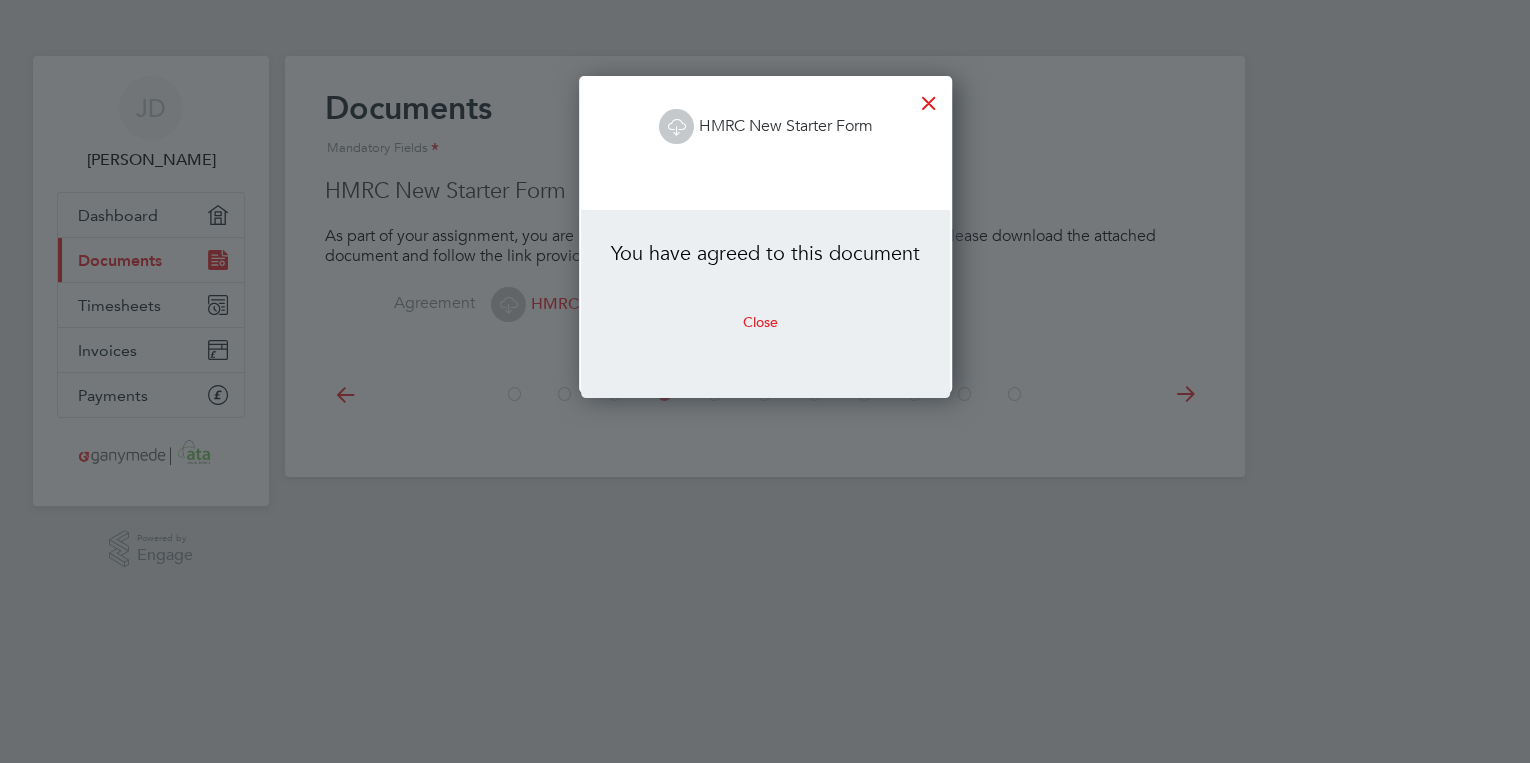 scroll, scrollTop: 9, scrollLeft: 9, axis: both 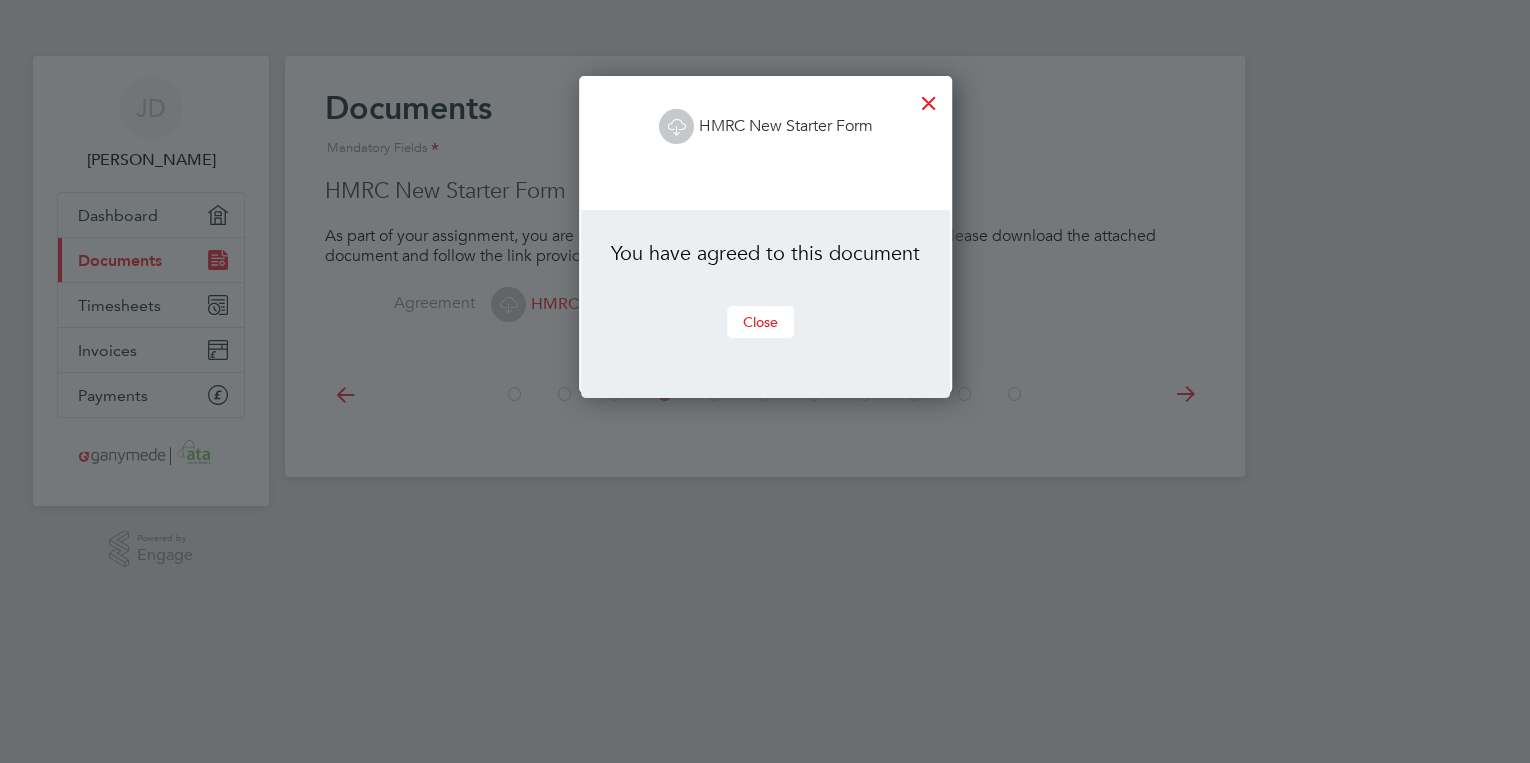click on "Close" at bounding box center [760, 322] 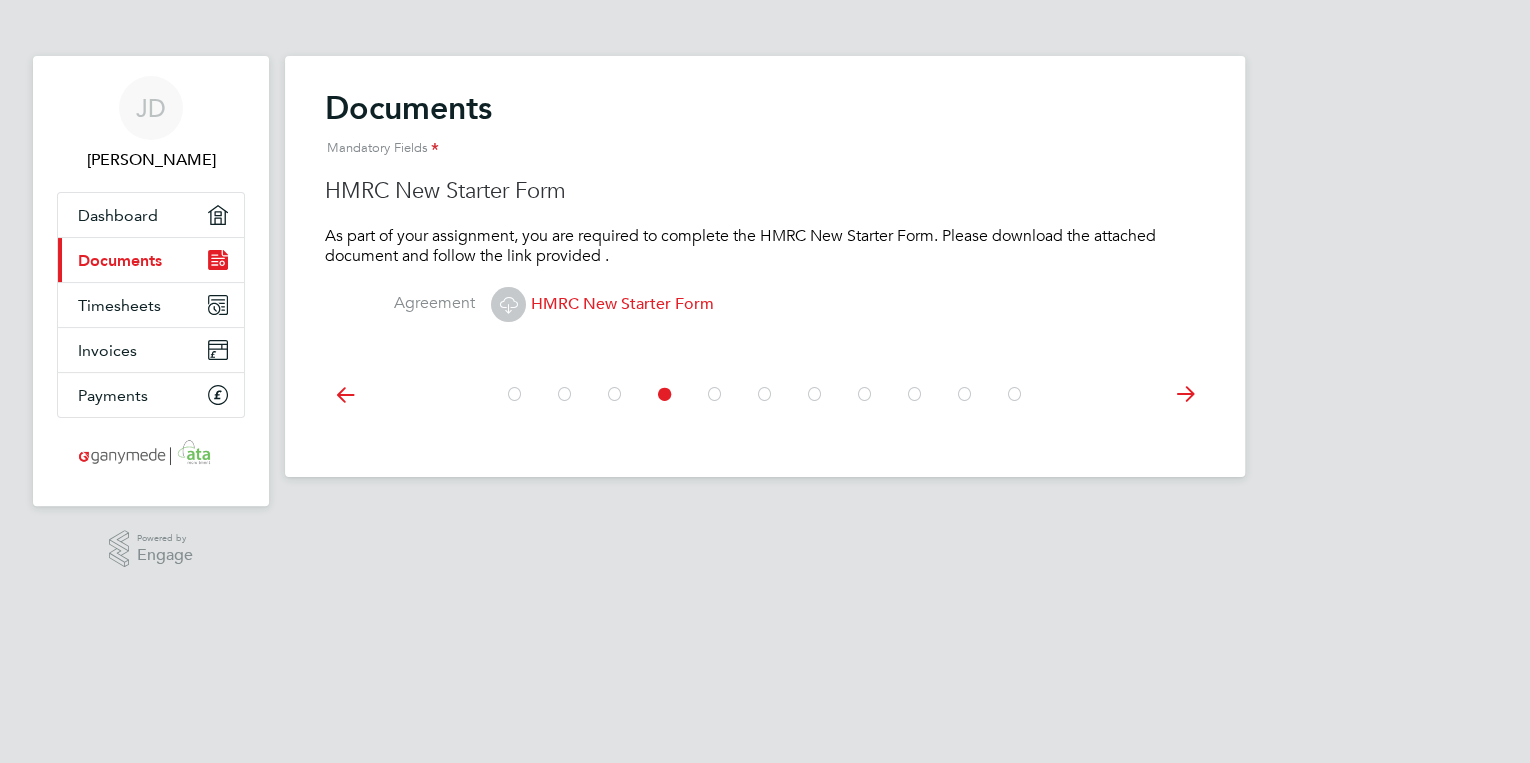 click 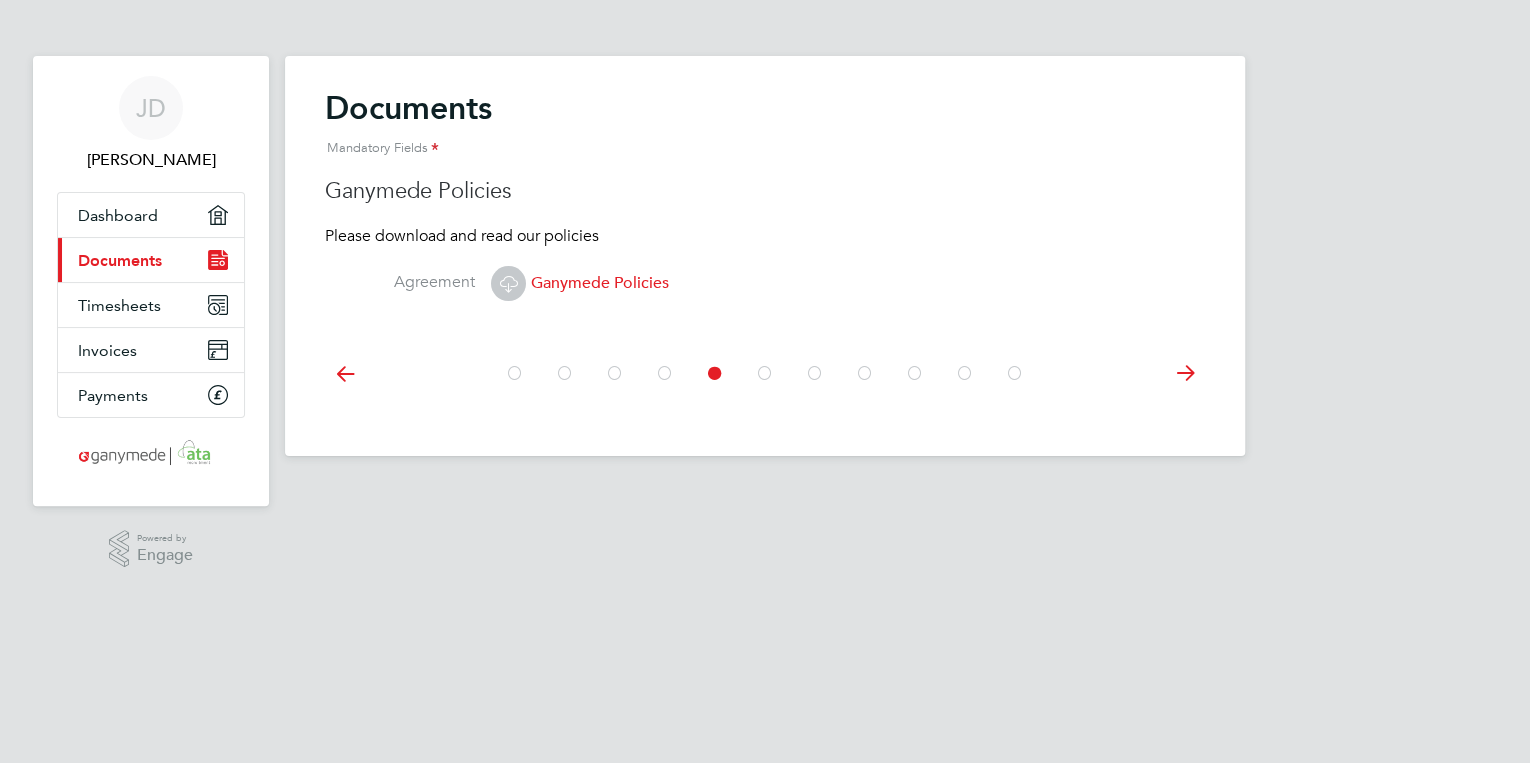 click on "Ganymede Policies" 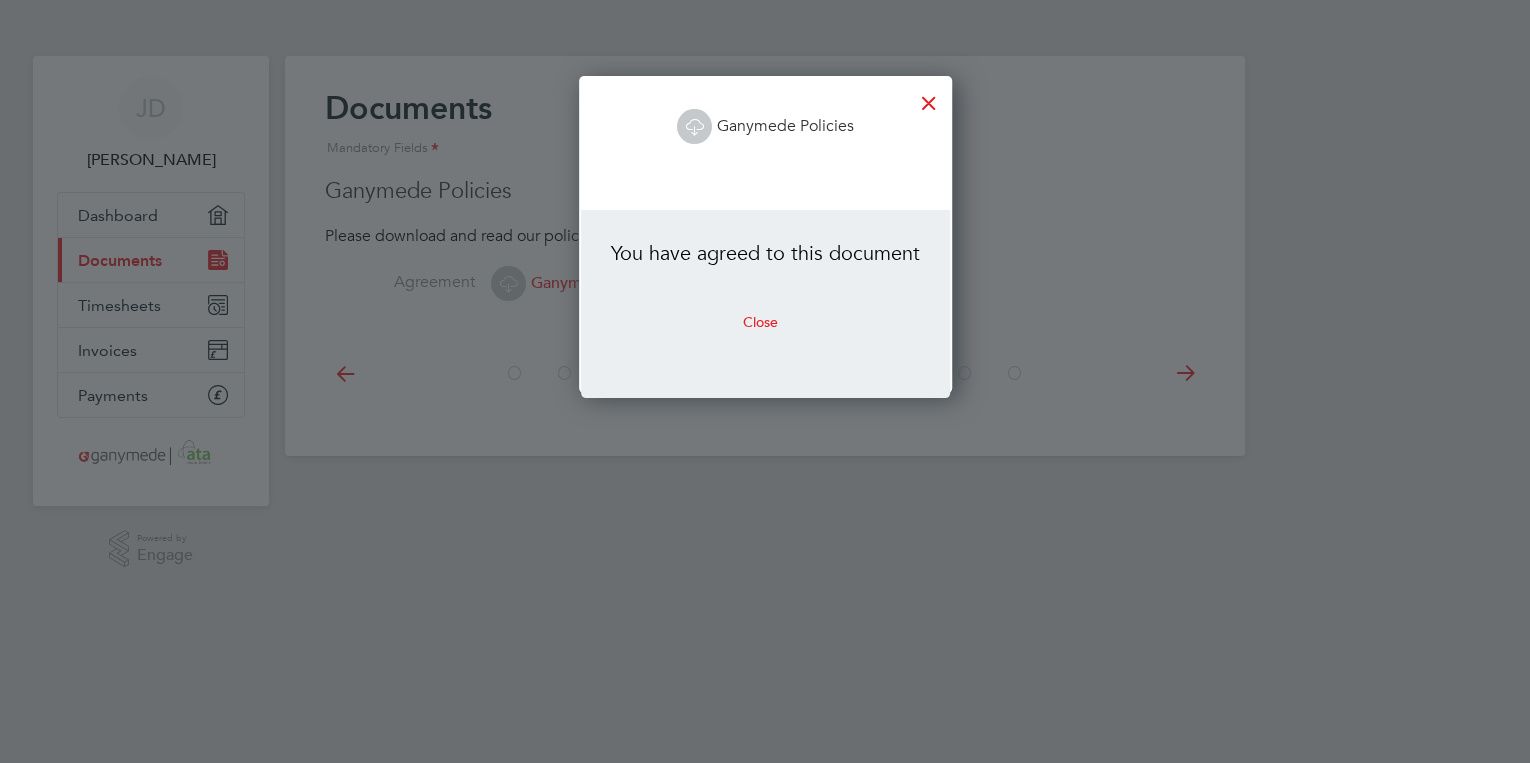 scroll, scrollTop: 9, scrollLeft: 9, axis: both 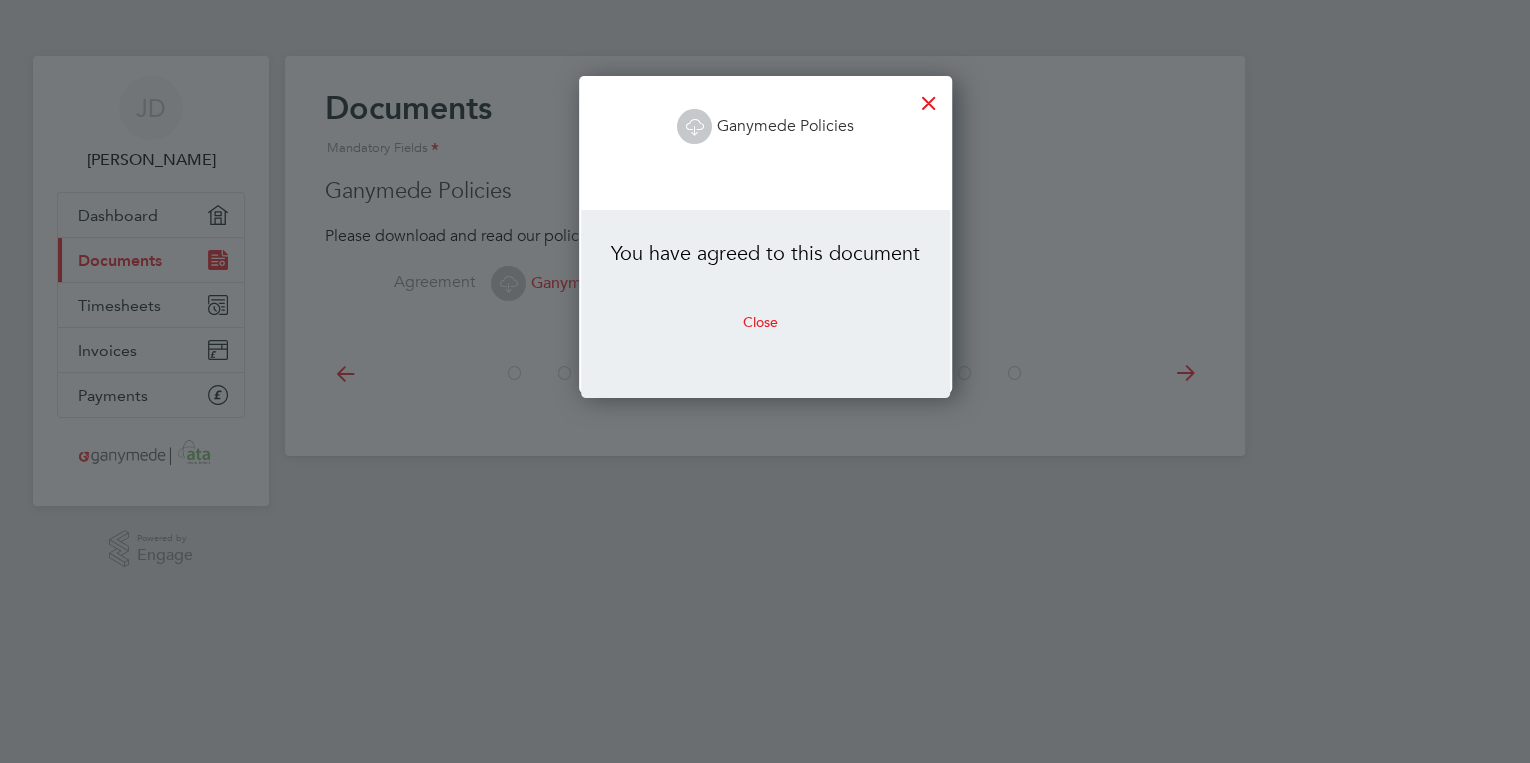 drag, startPoint x: 757, startPoint y: 312, endPoint x: 768, endPoint y: 349, distance: 38.600517 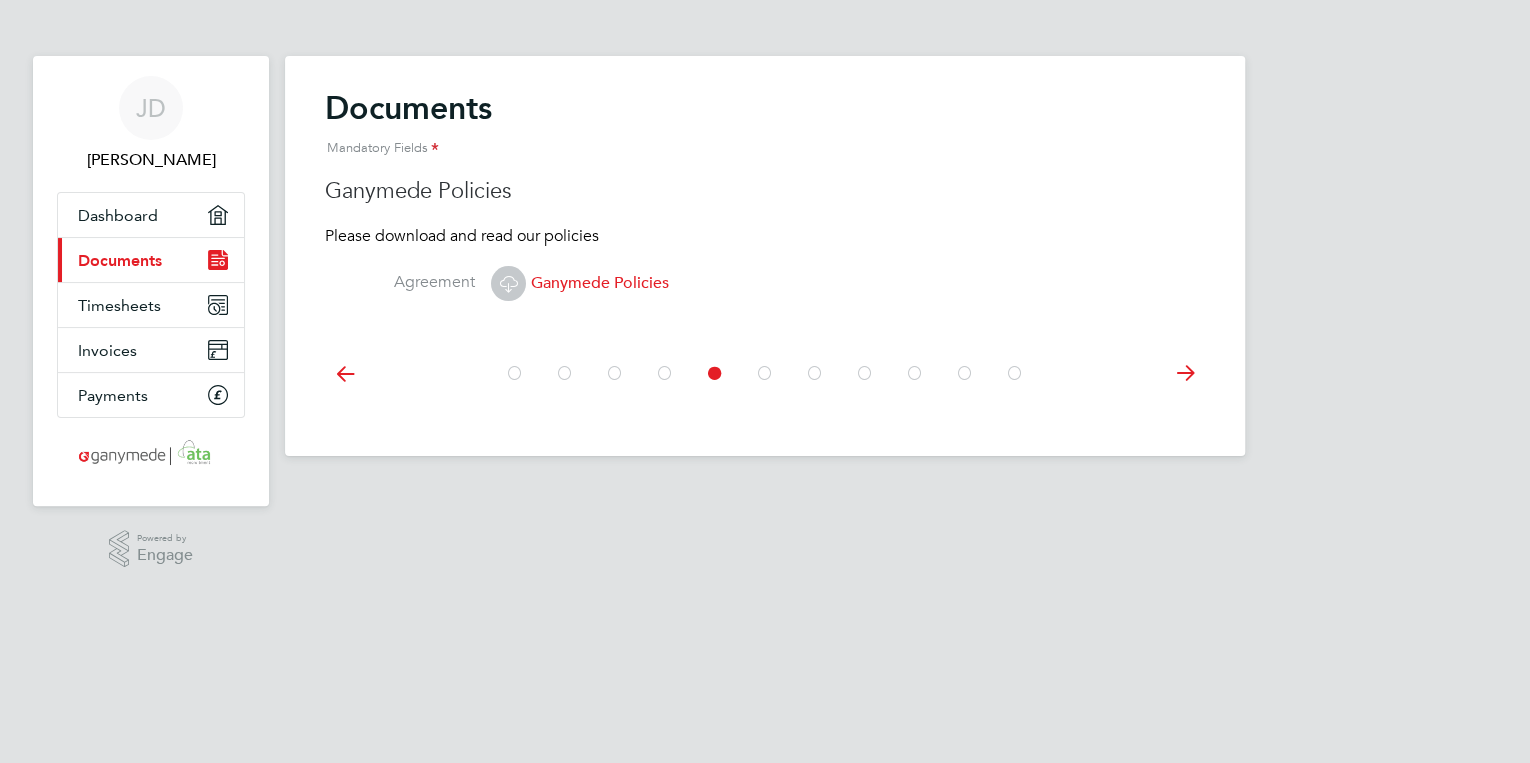 click 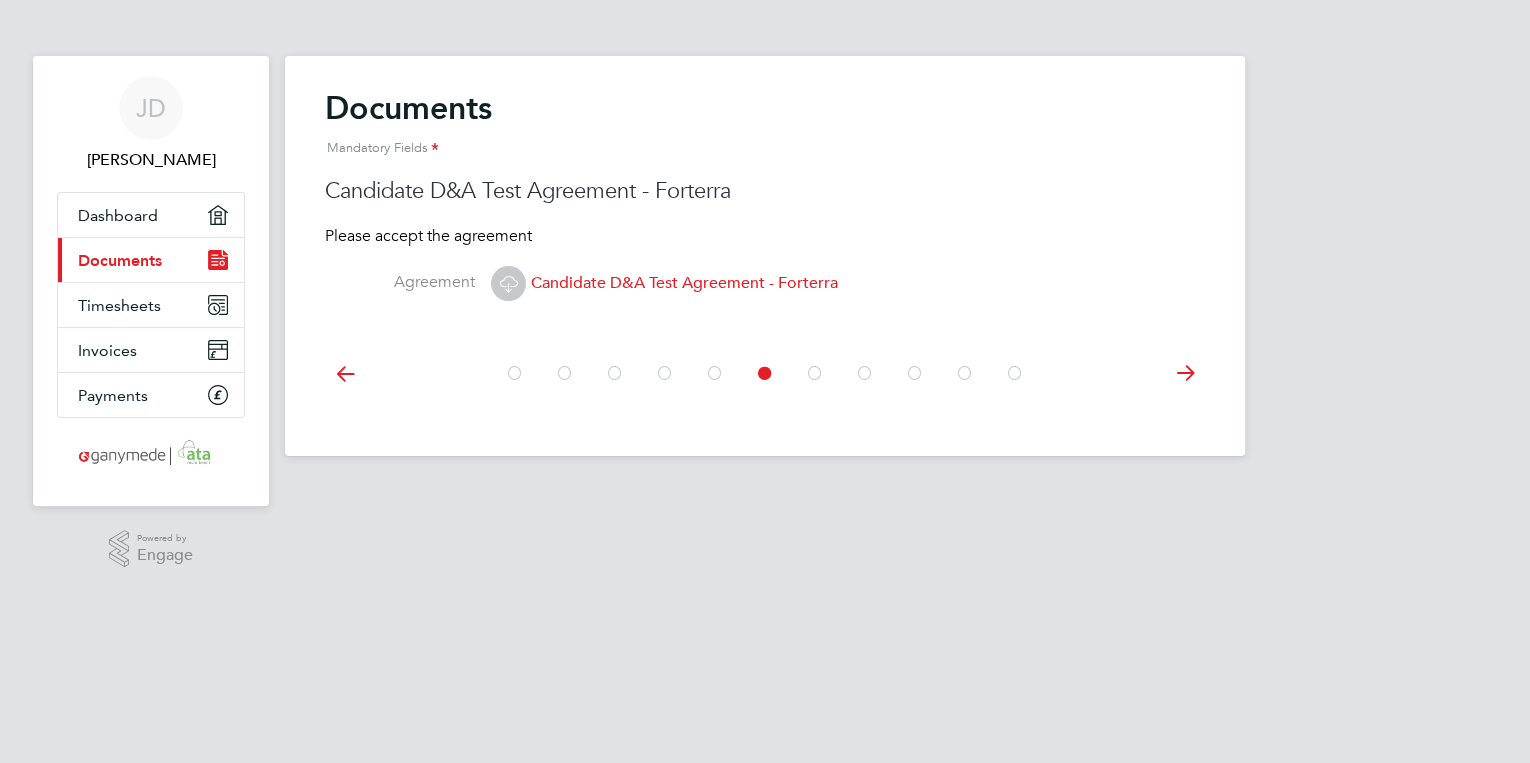 click on "Candidate D&A Test Agreement - Forterra" 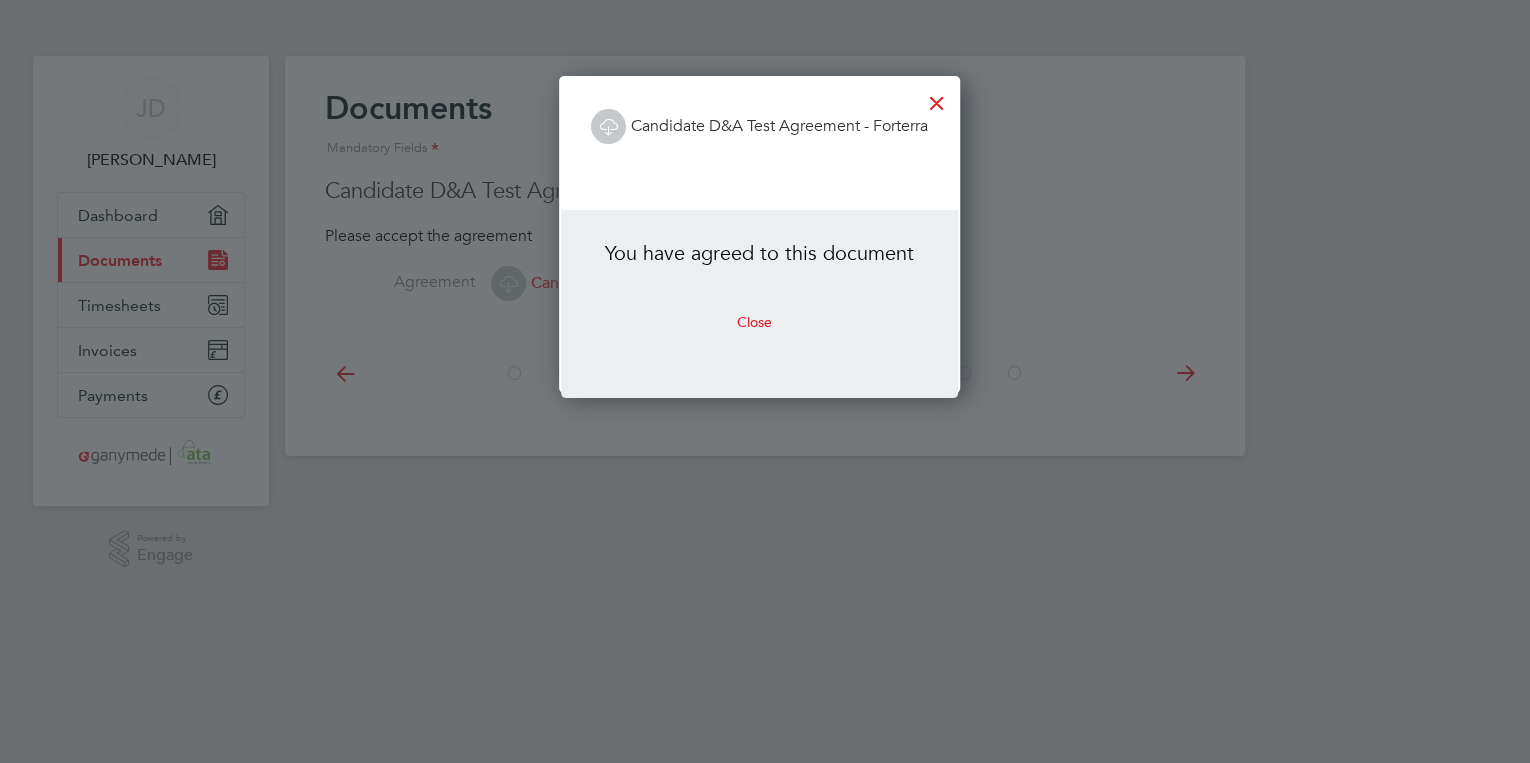 scroll, scrollTop: 9, scrollLeft: 9, axis: both 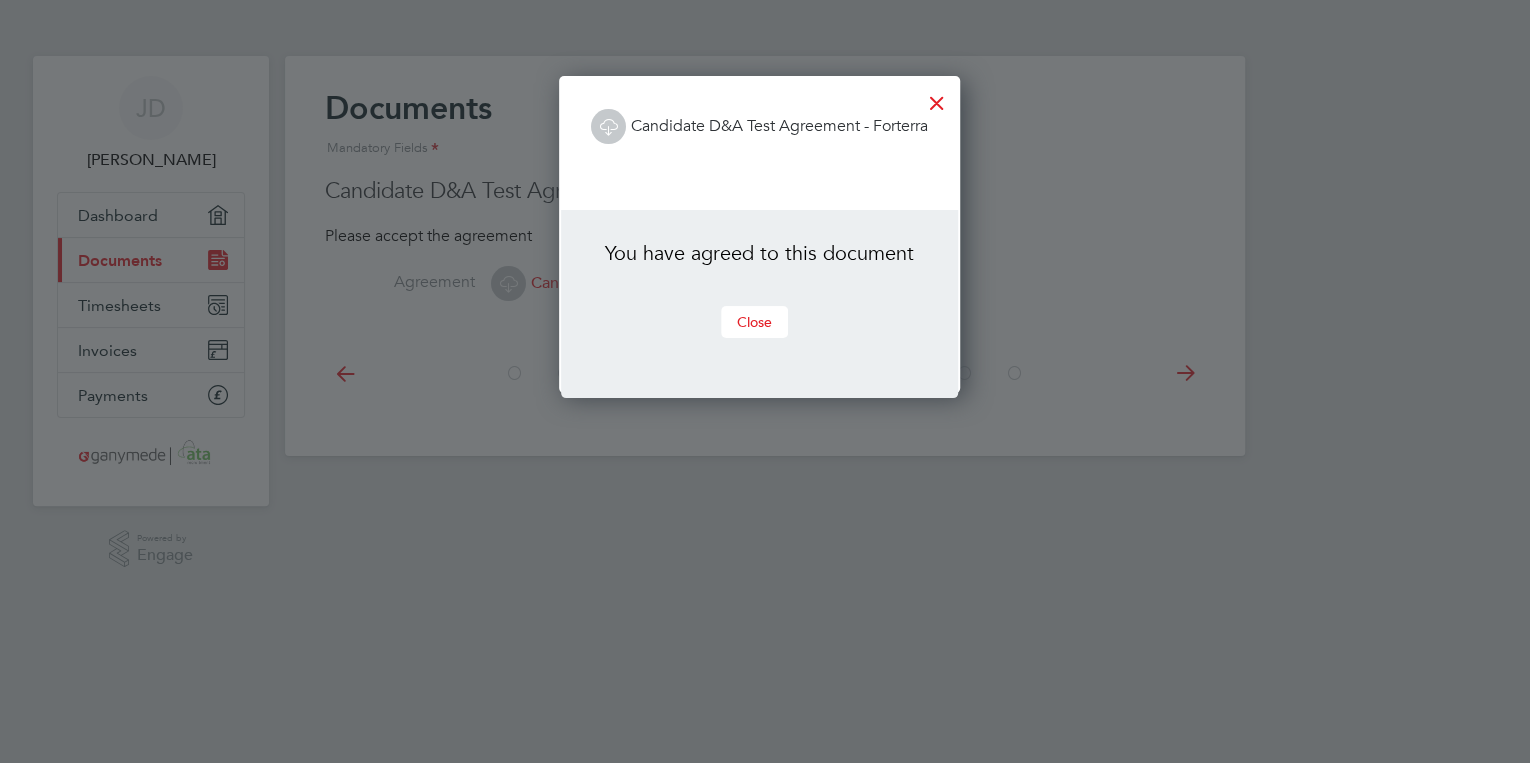 click on "Close" at bounding box center [754, 322] 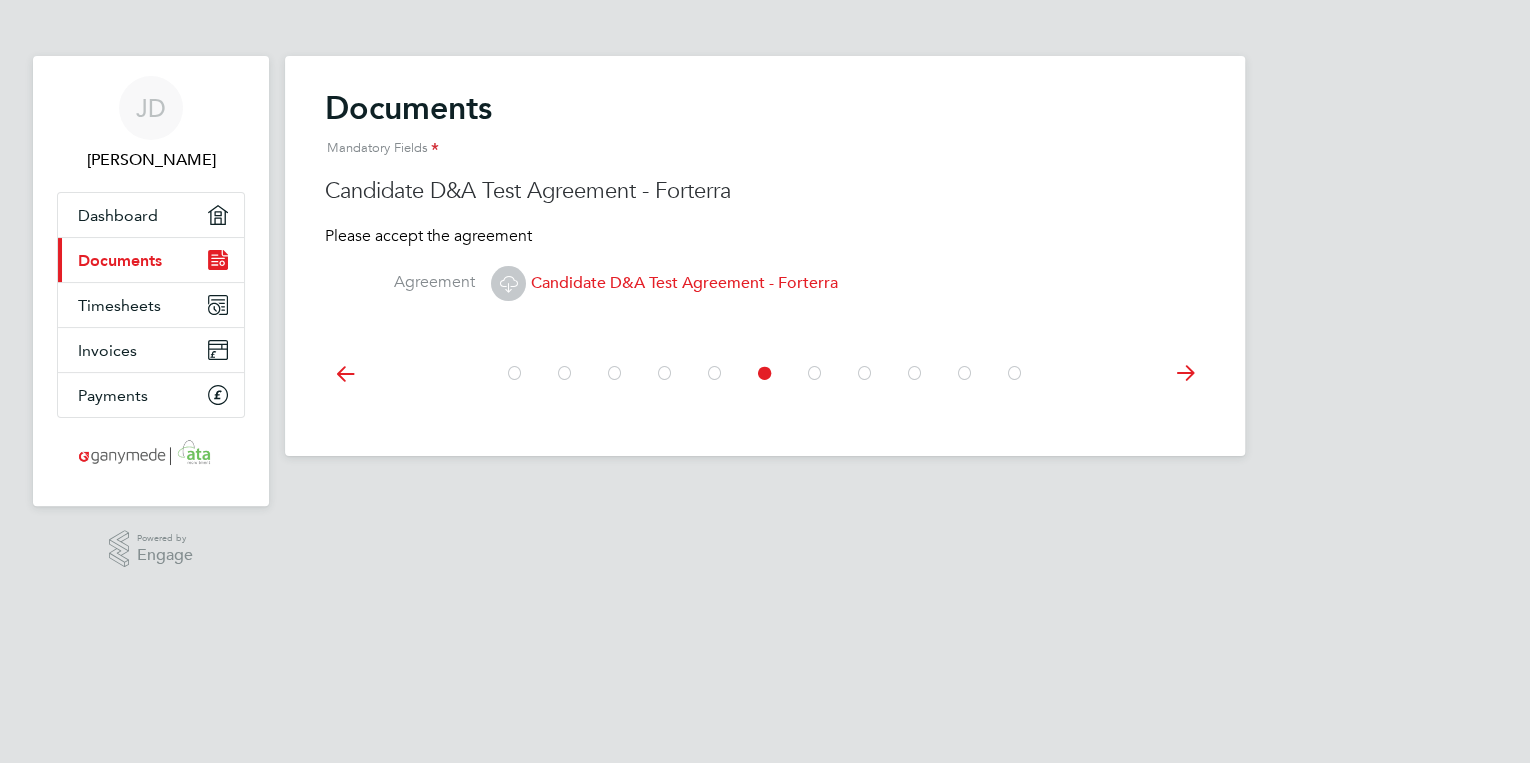 click 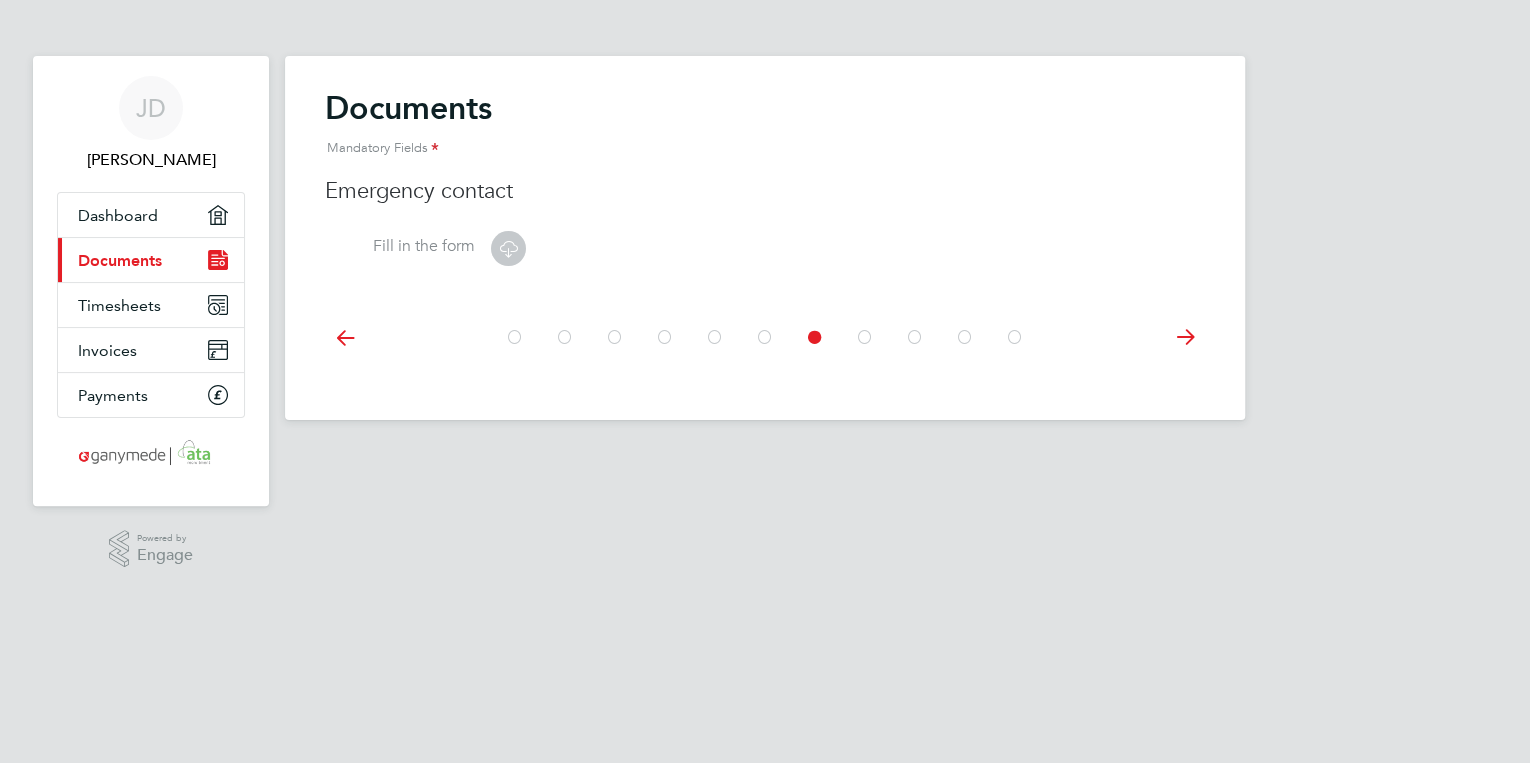 click 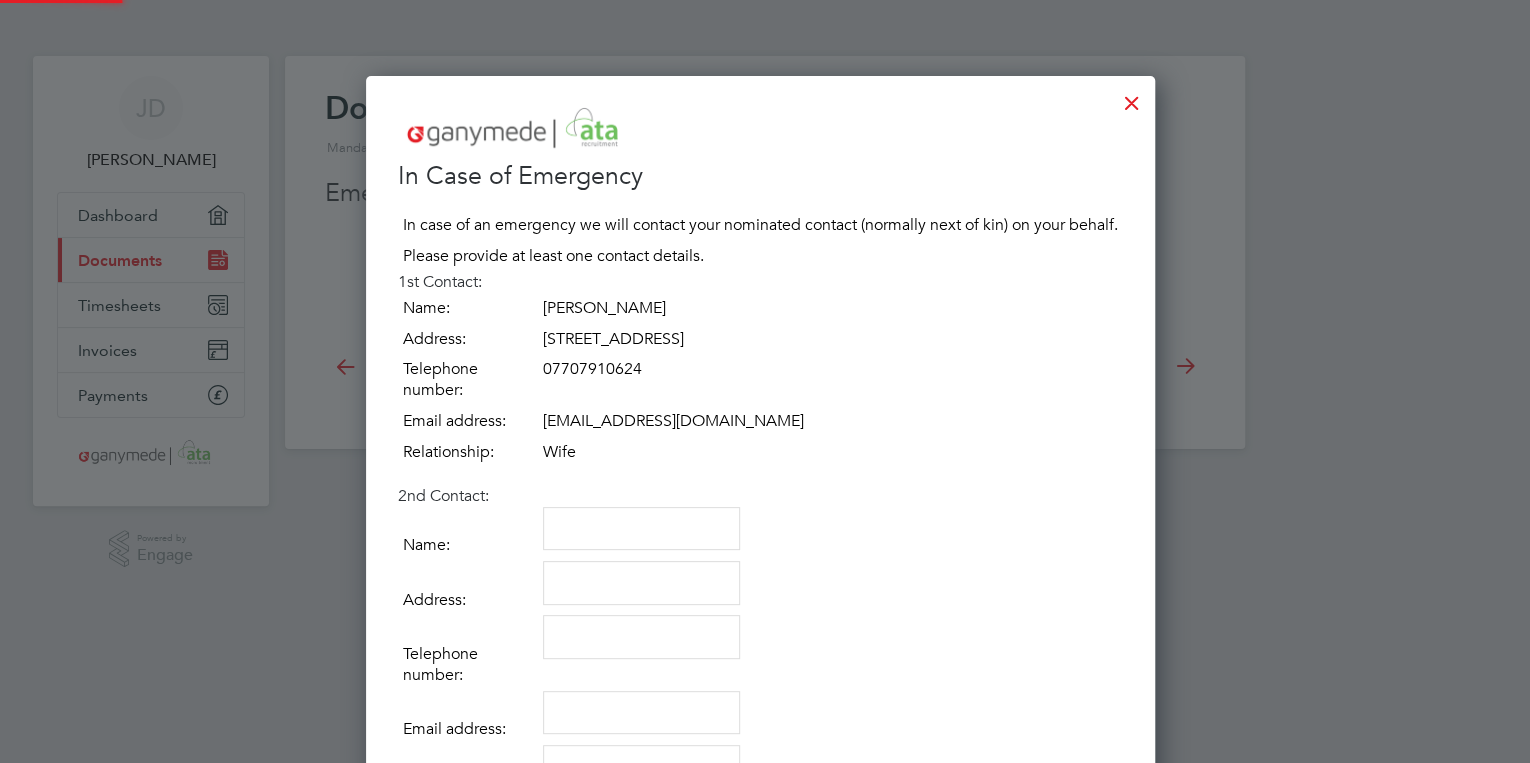 scroll, scrollTop: 9, scrollLeft: 10, axis: both 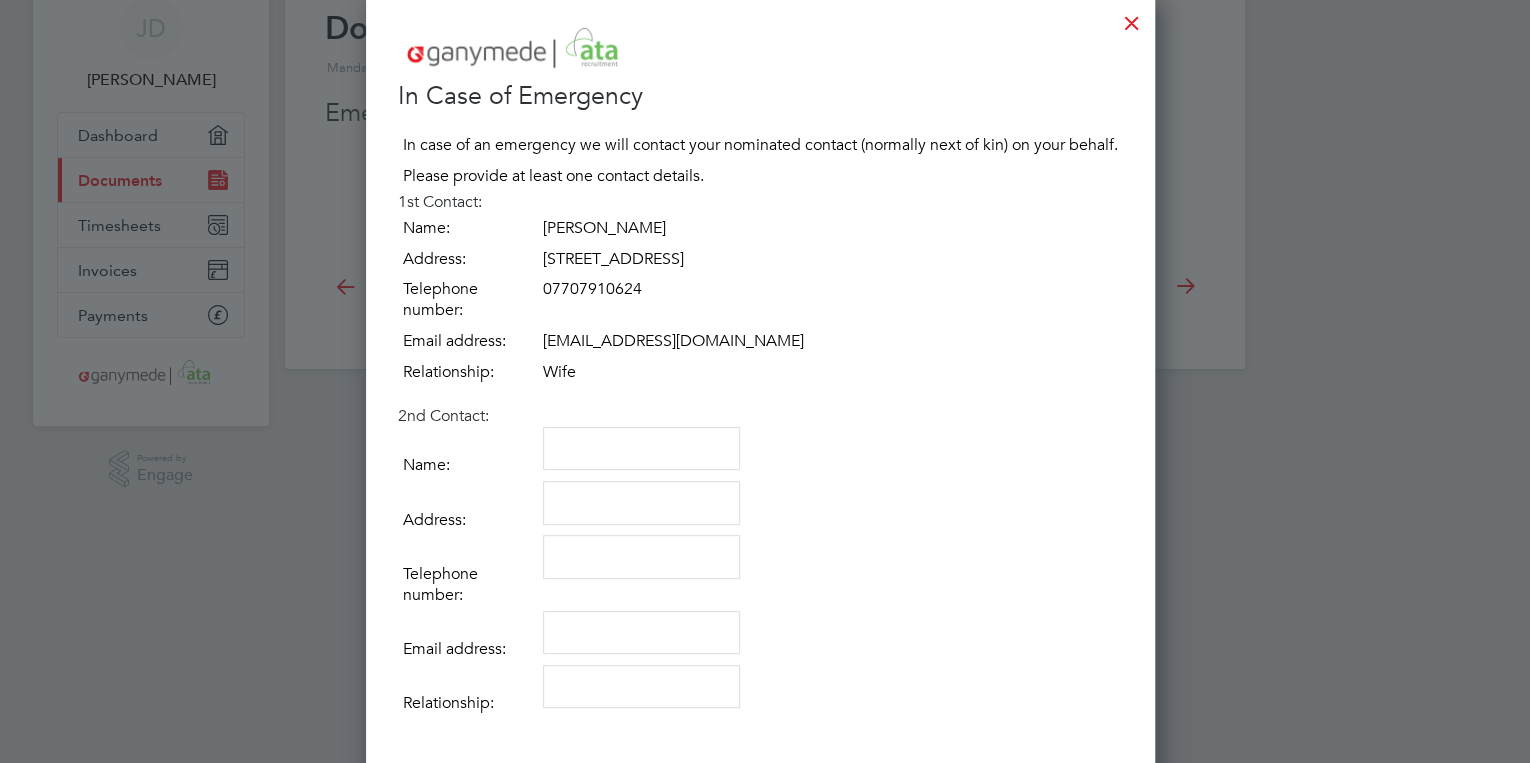 click at bounding box center (1132, 18) 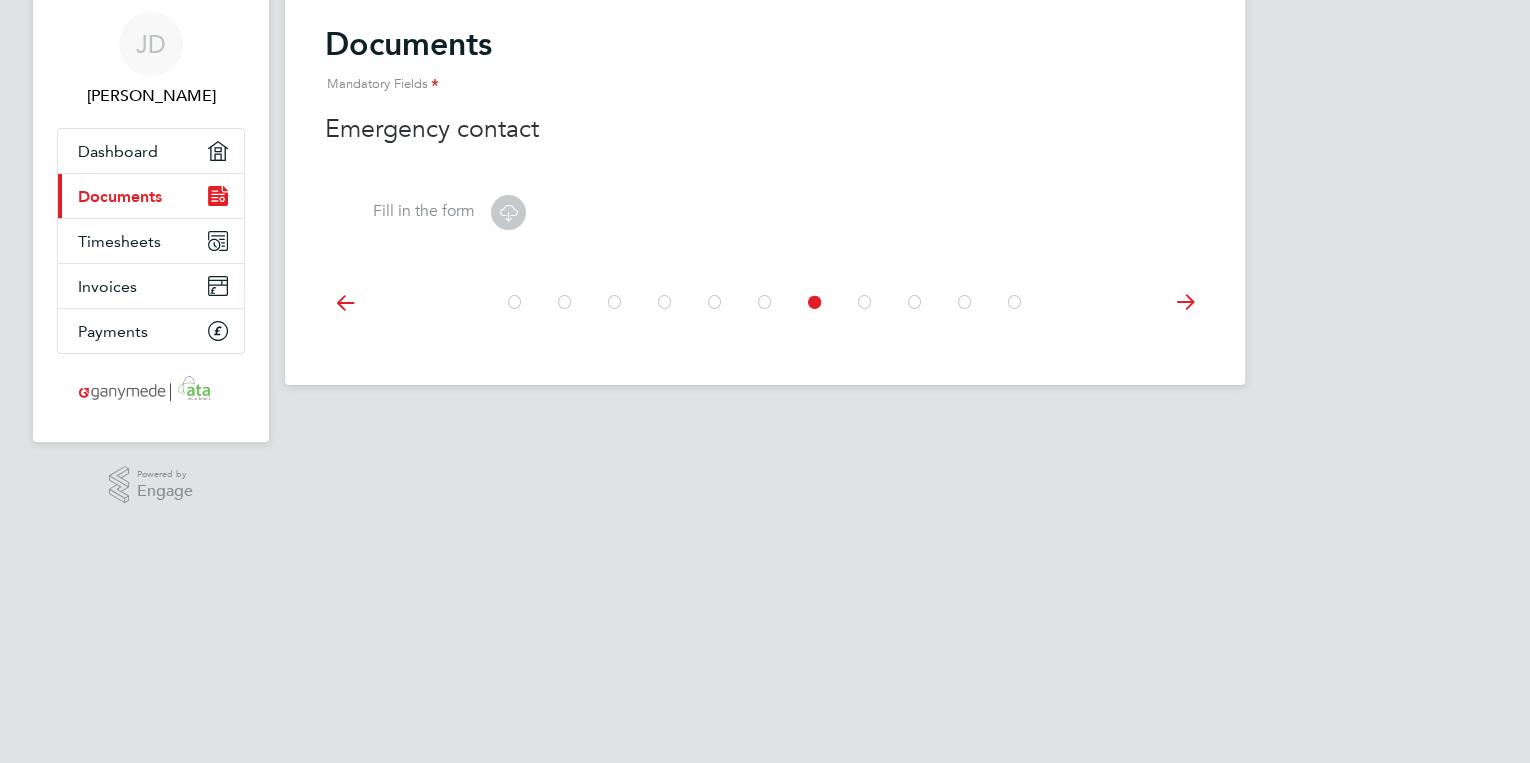 scroll, scrollTop: 0, scrollLeft: 0, axis: both 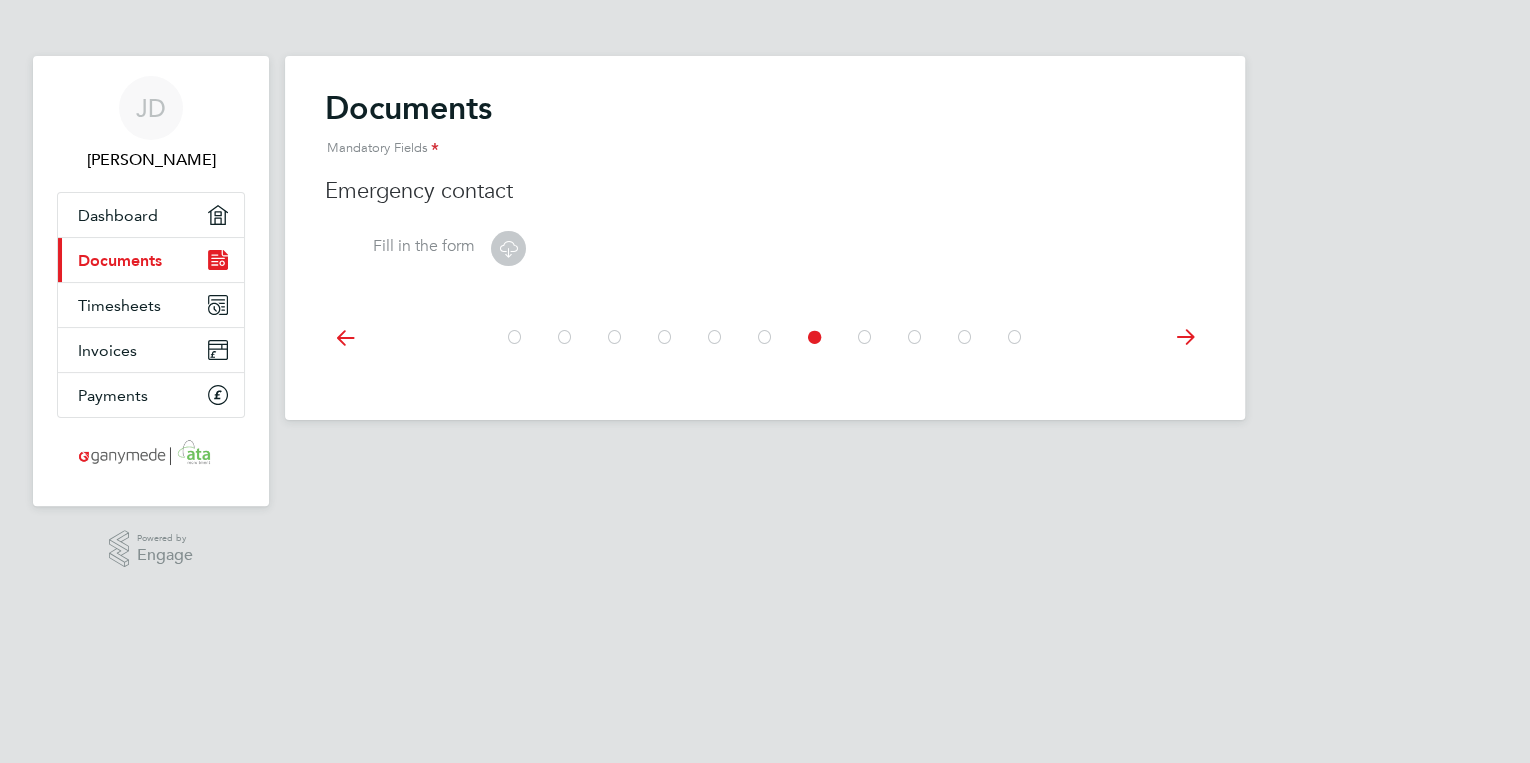 click 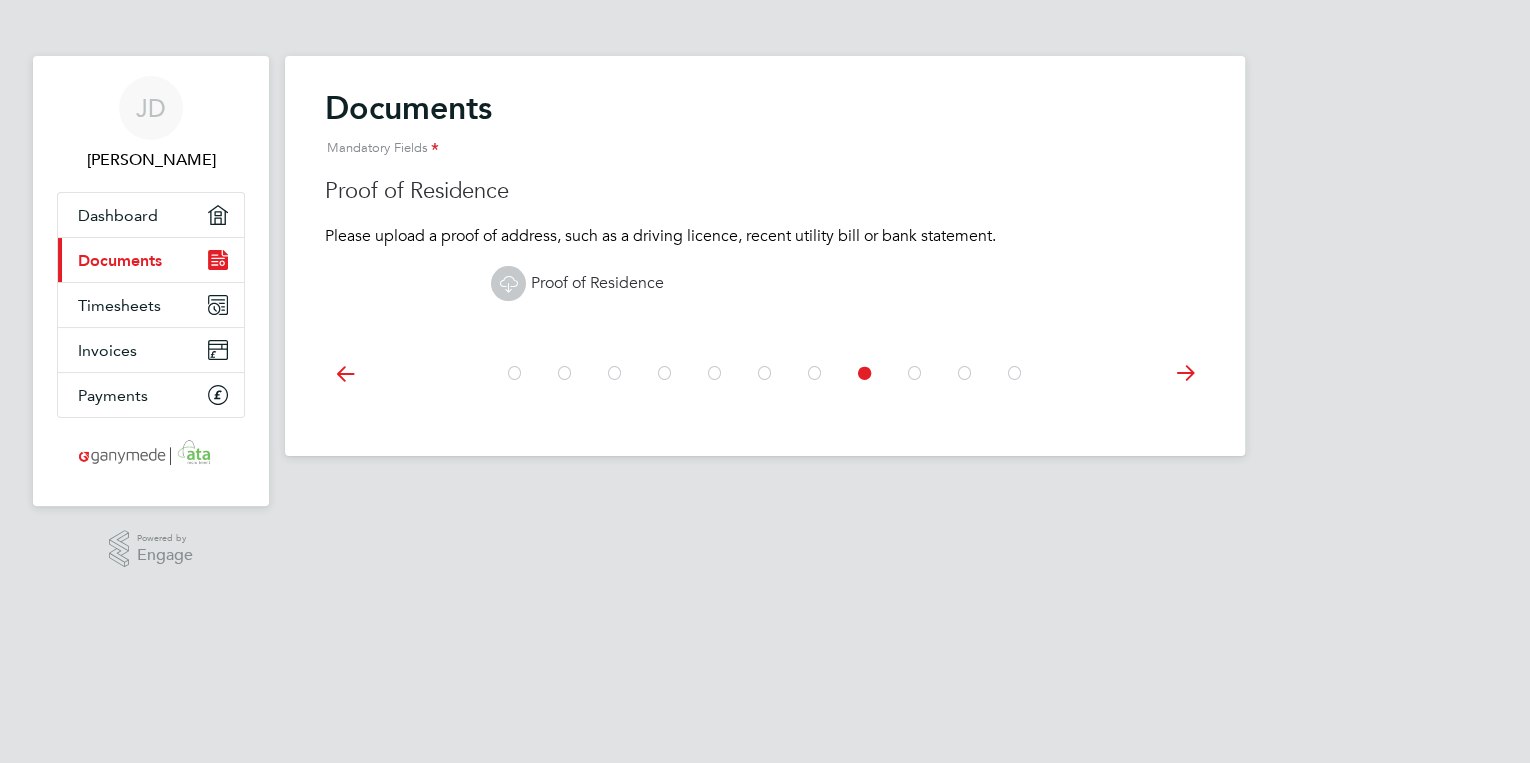 click on "Proof of Residence" 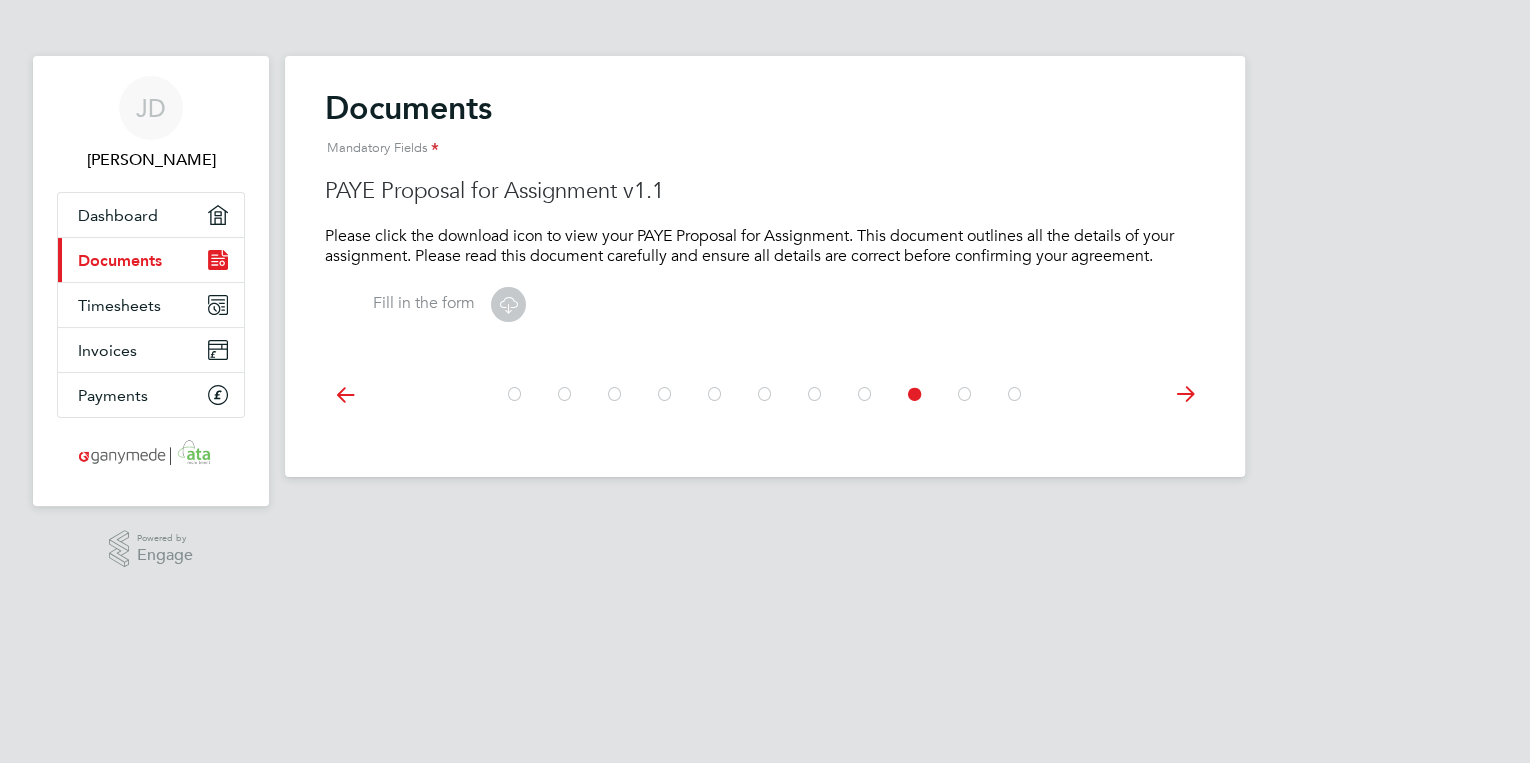 click 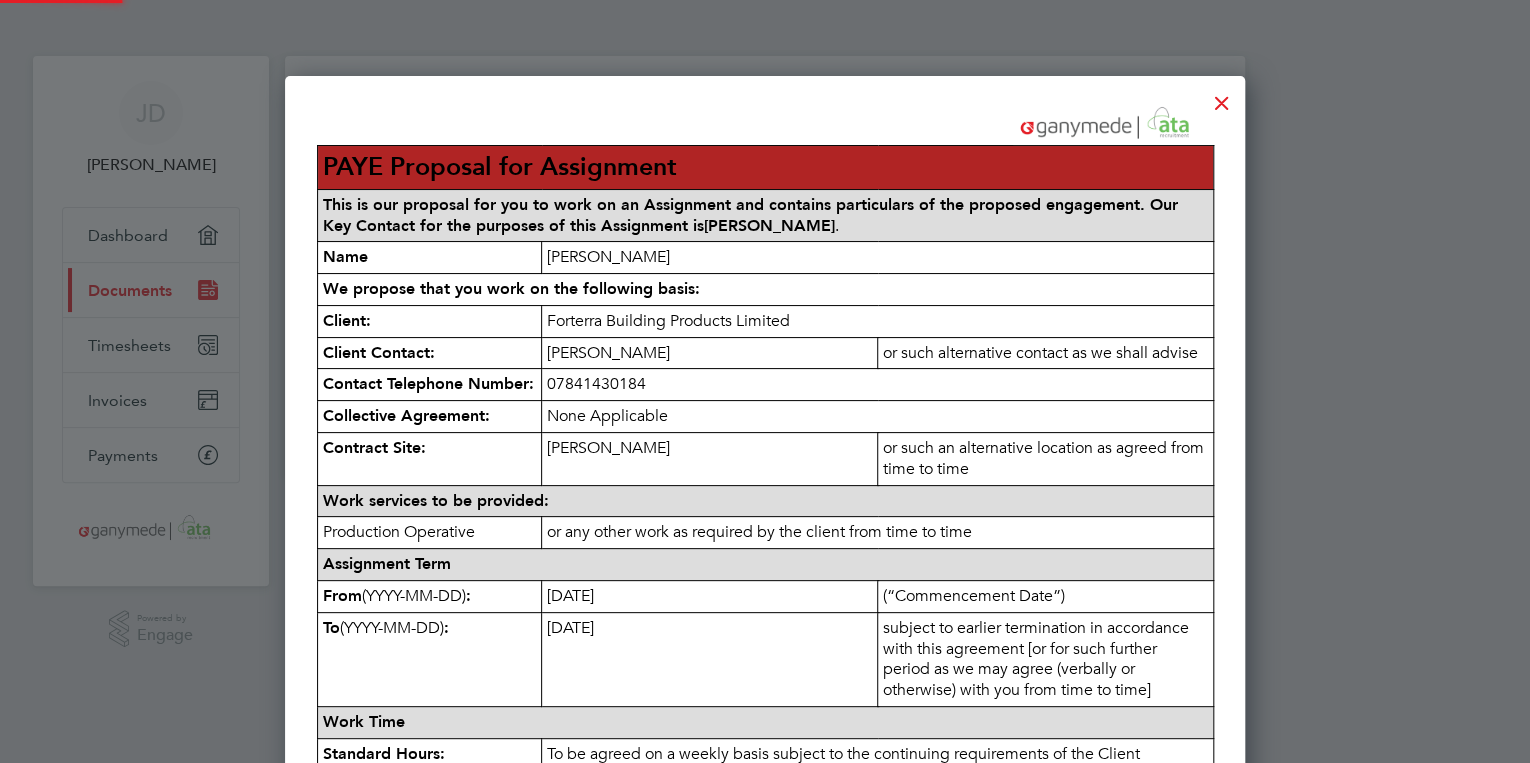 scroll, scrollTop: 10, scrollLeft: 10, axis: both 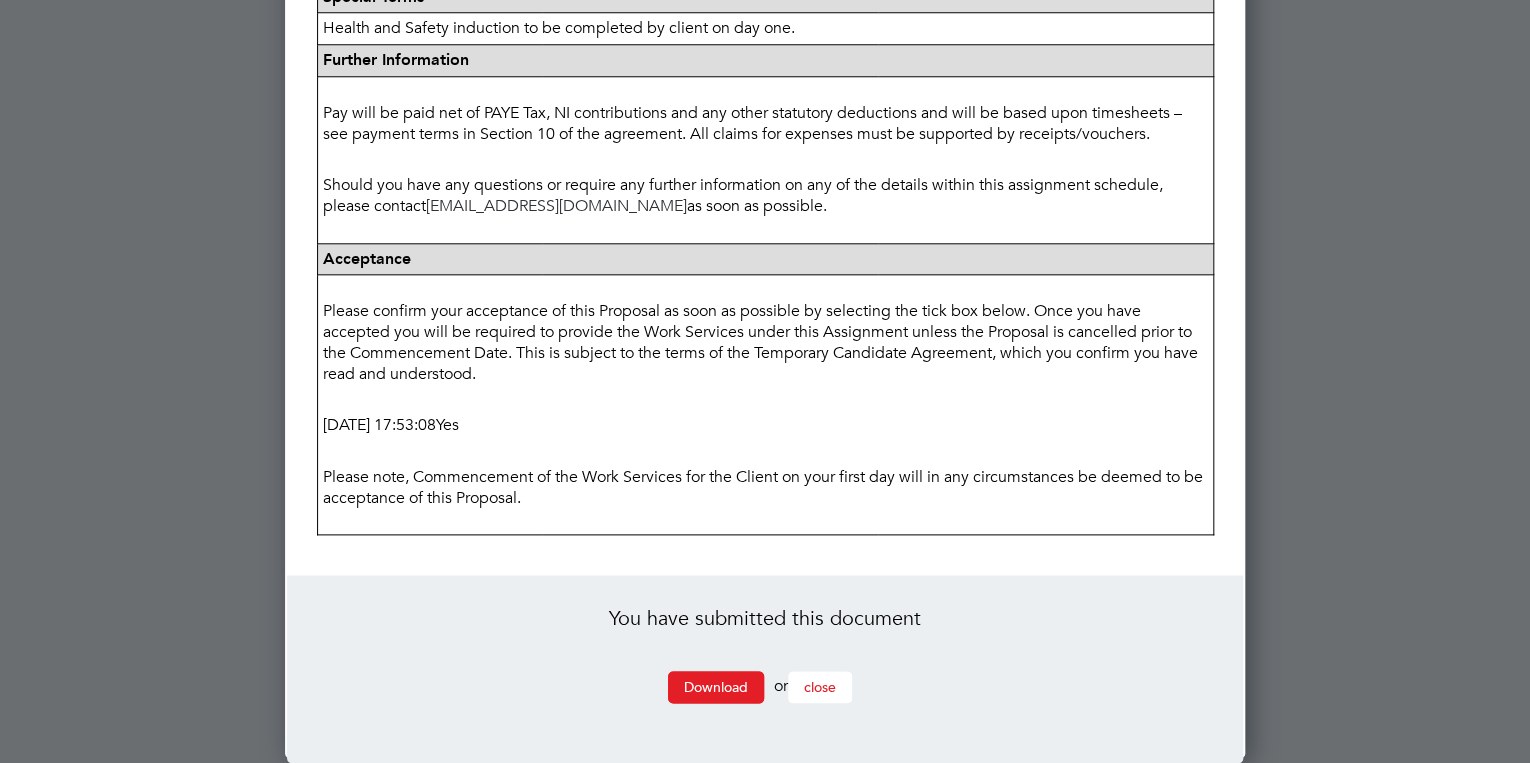 click on "close" at bounding box center (820, 687) 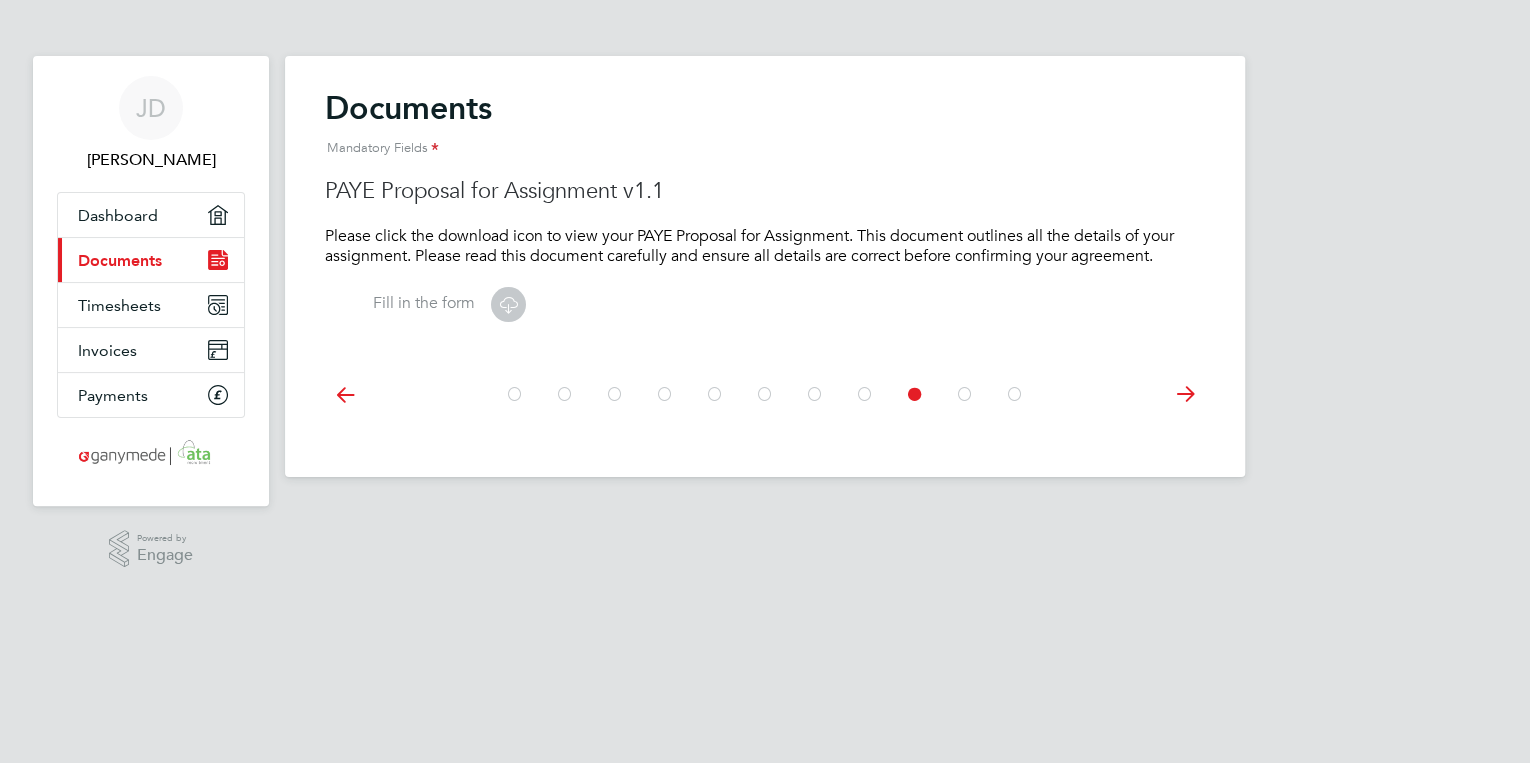scroll, scrollTop: 0, scrollLeft: 0, axis: both 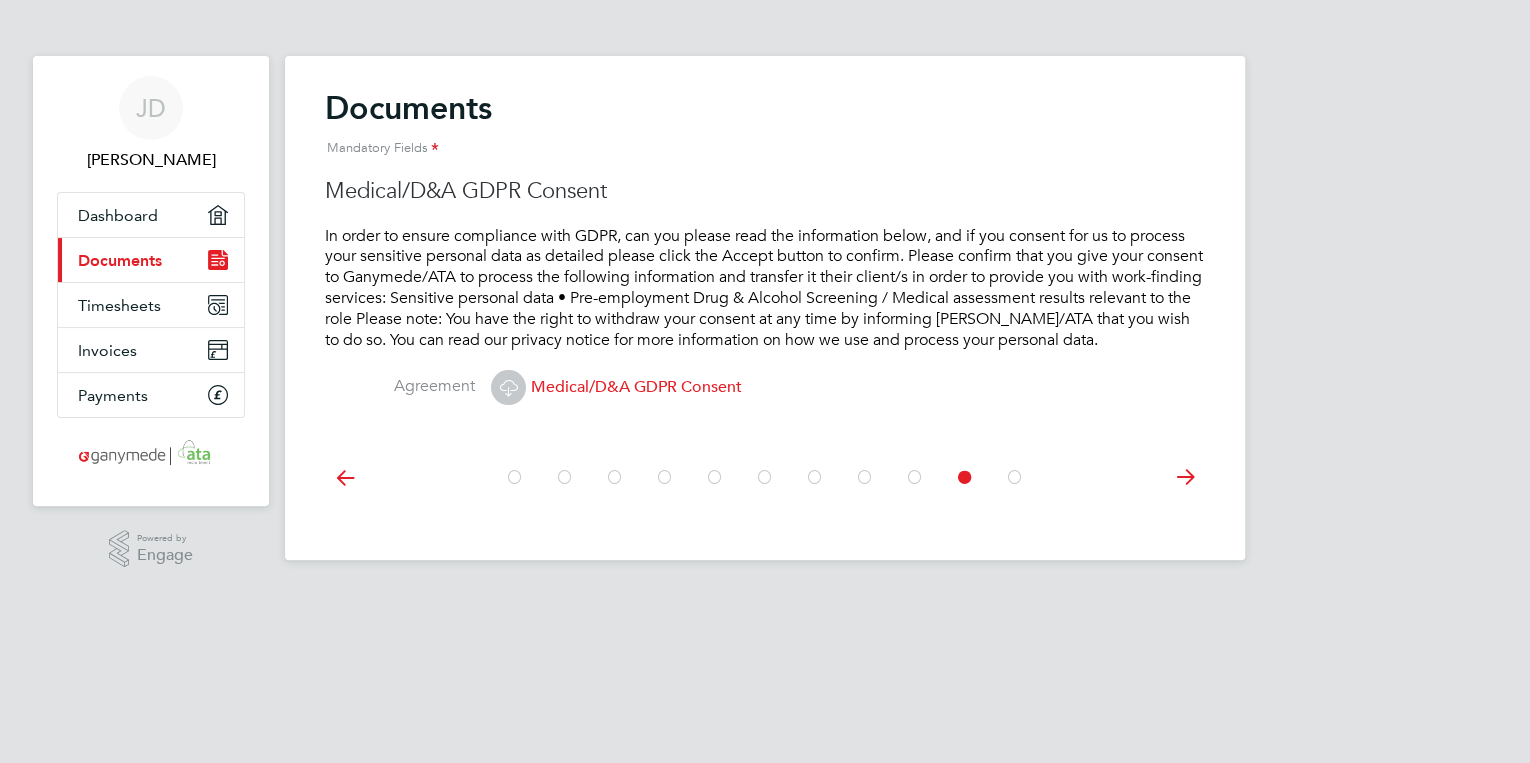 click on "Medical/D&A GDPR Consent" 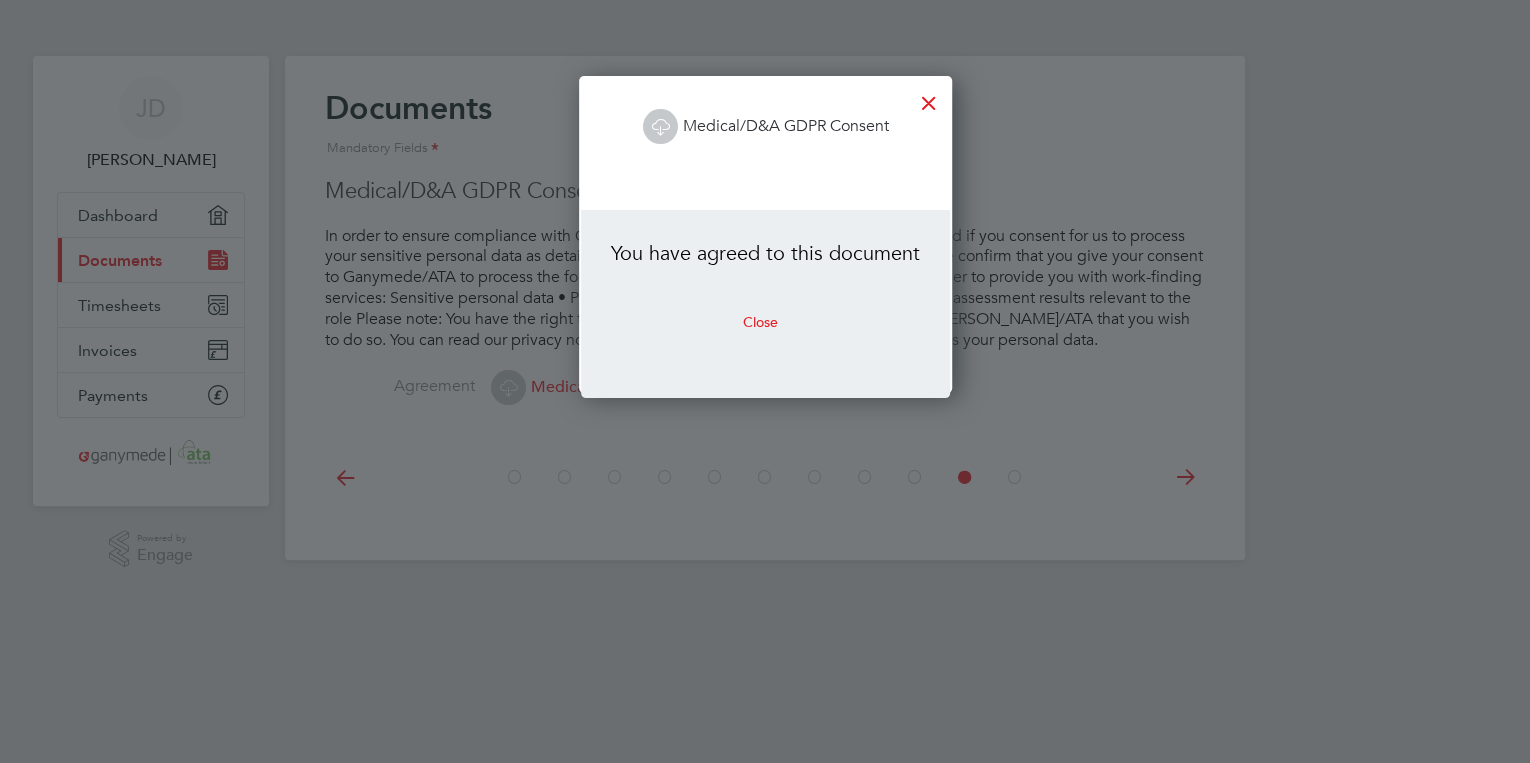 scroll, scrollTop: 9, scrollLeft: 9, axis: both 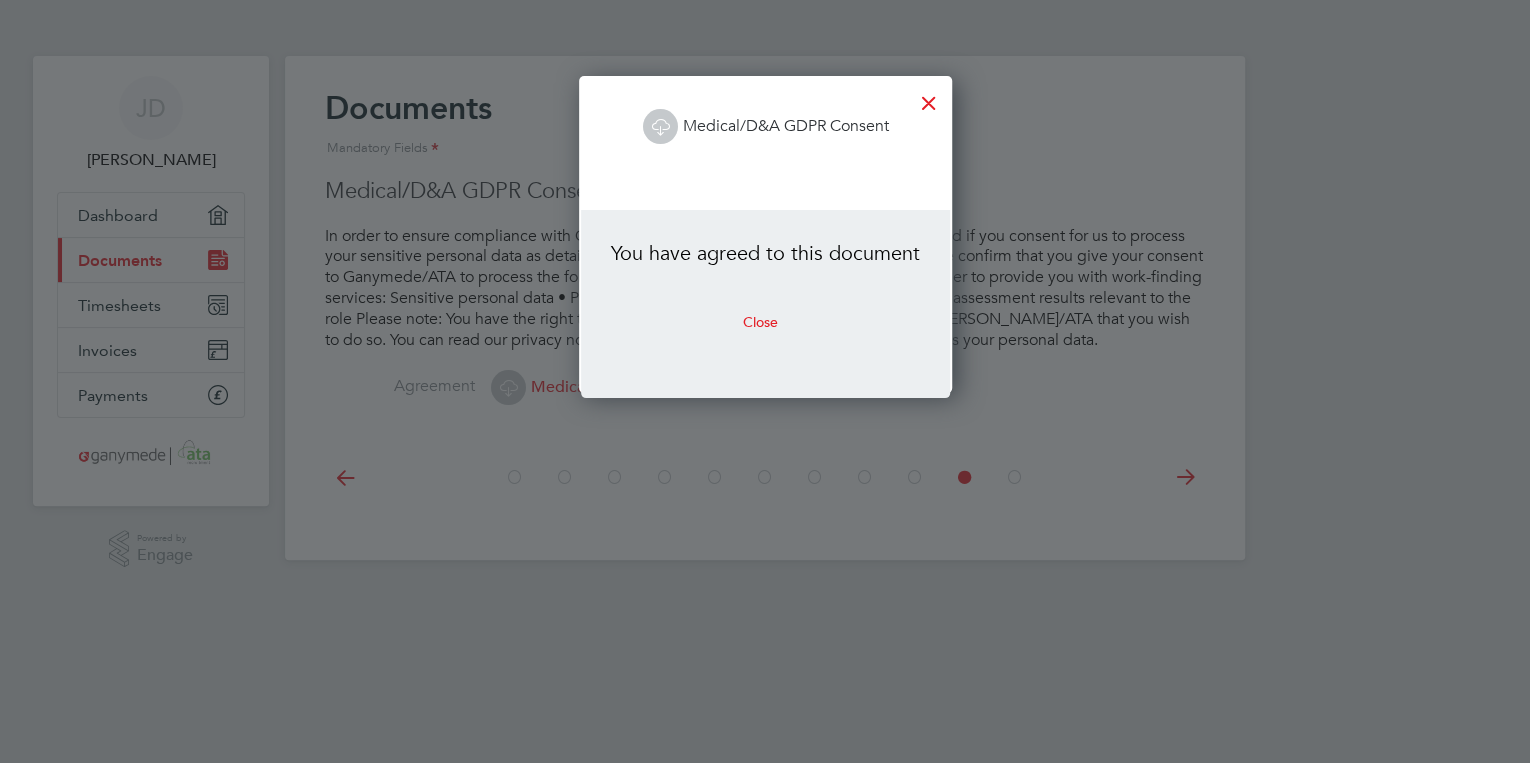 drag, startPoint x: 754, startPoint y: 322, endPoint x: 1208, endPoint y: 398, distance: 460.3173 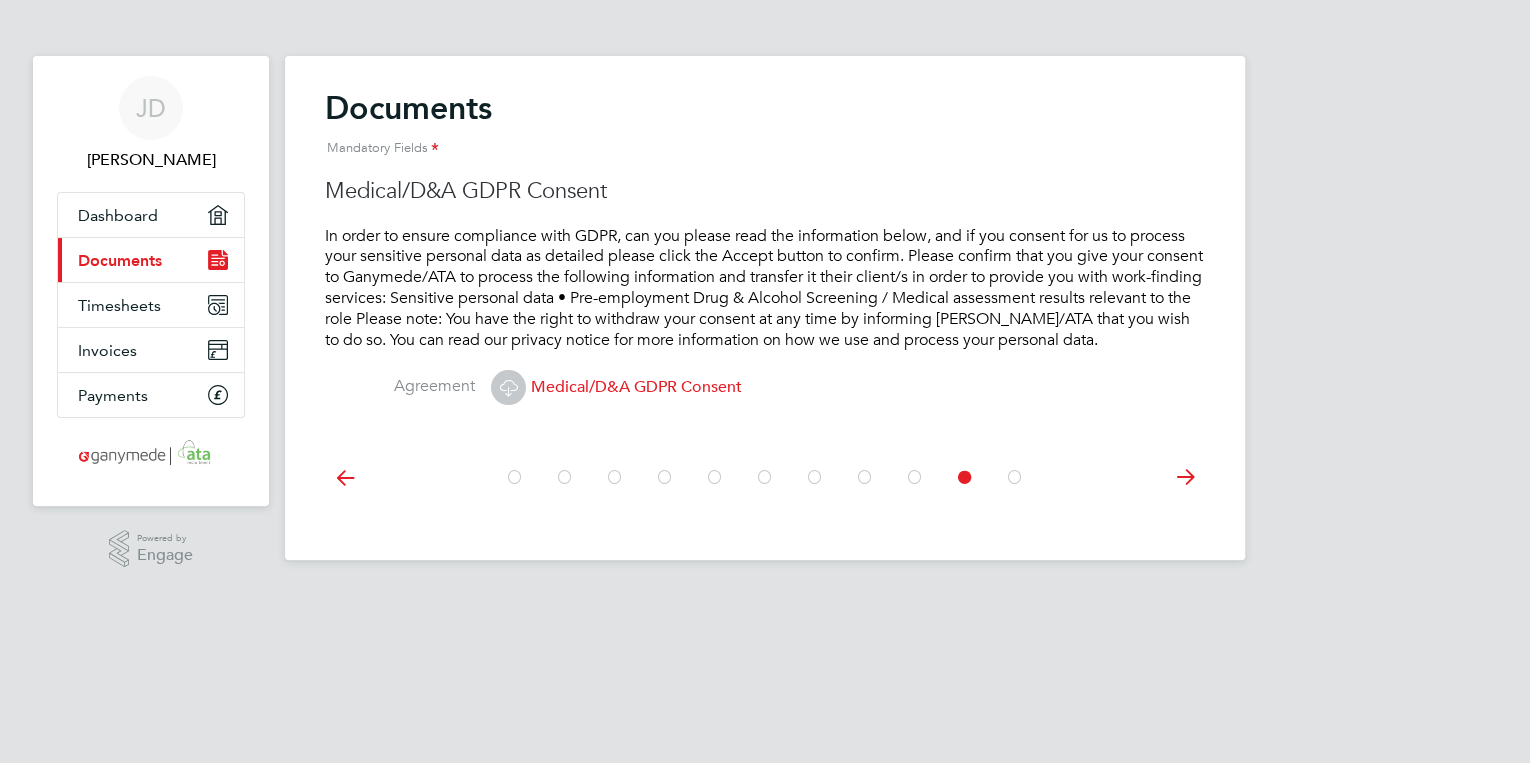 click 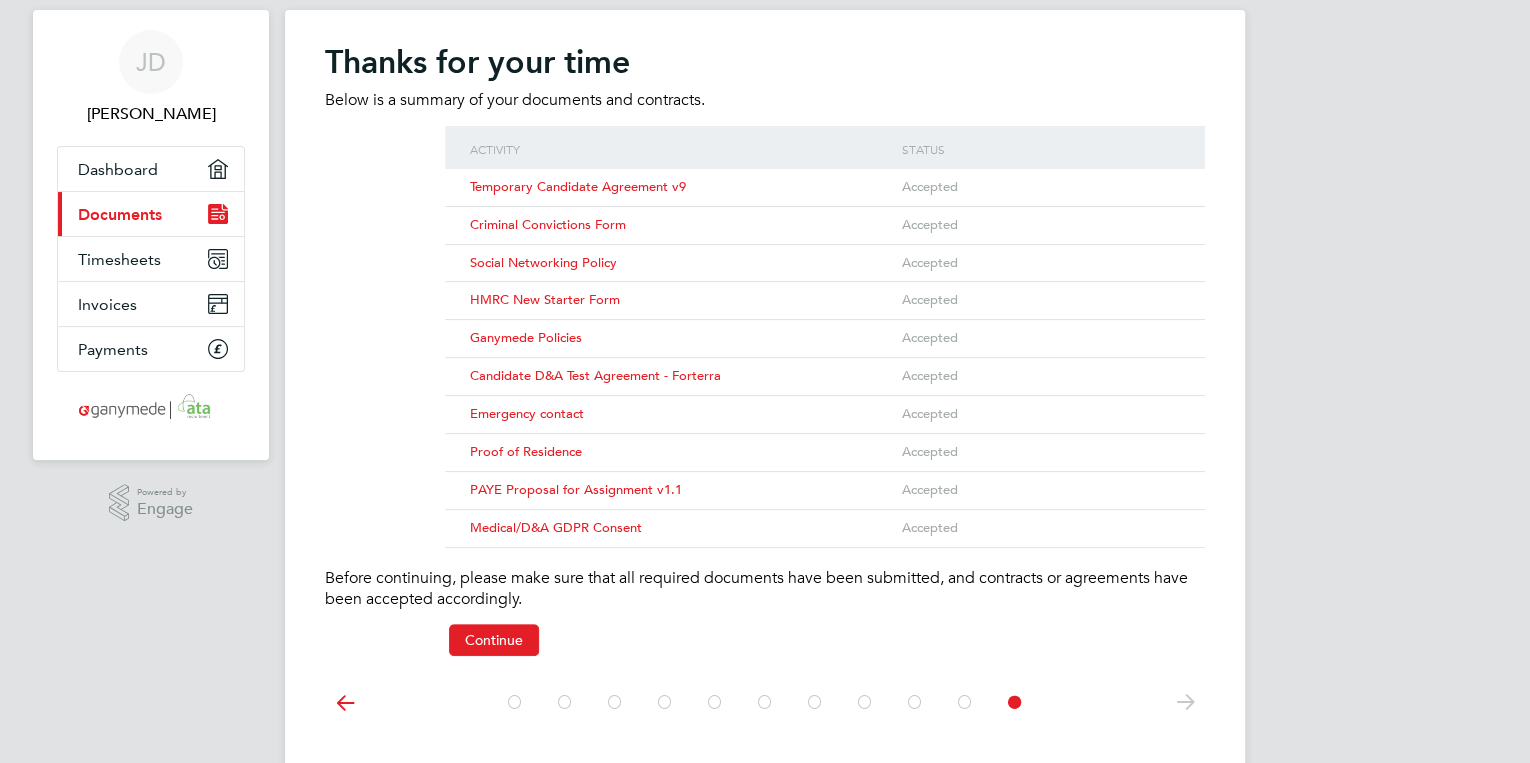 scroll, scrollTop: 98, scrollLeft: 0, axis: vertical 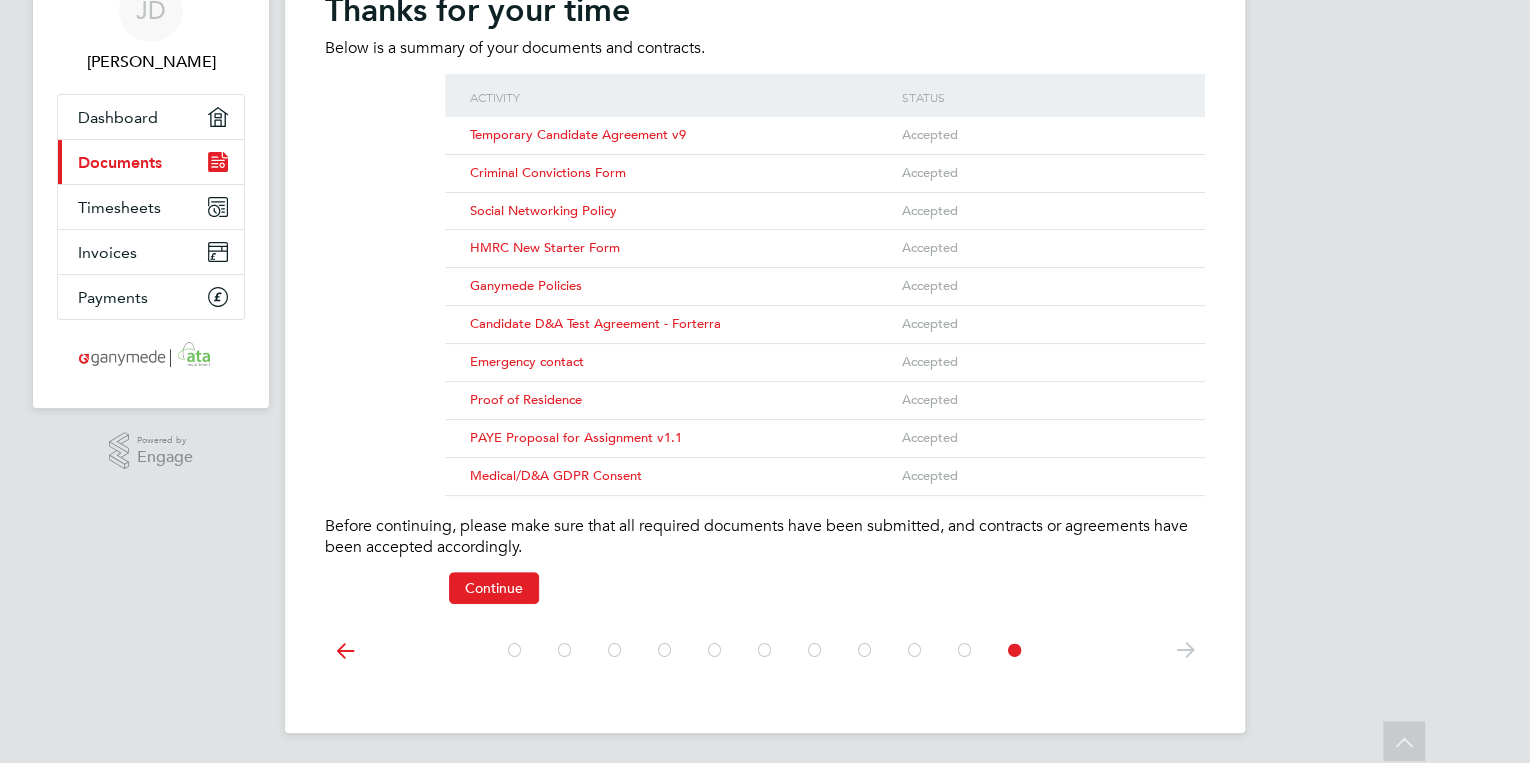 click on "Continue" 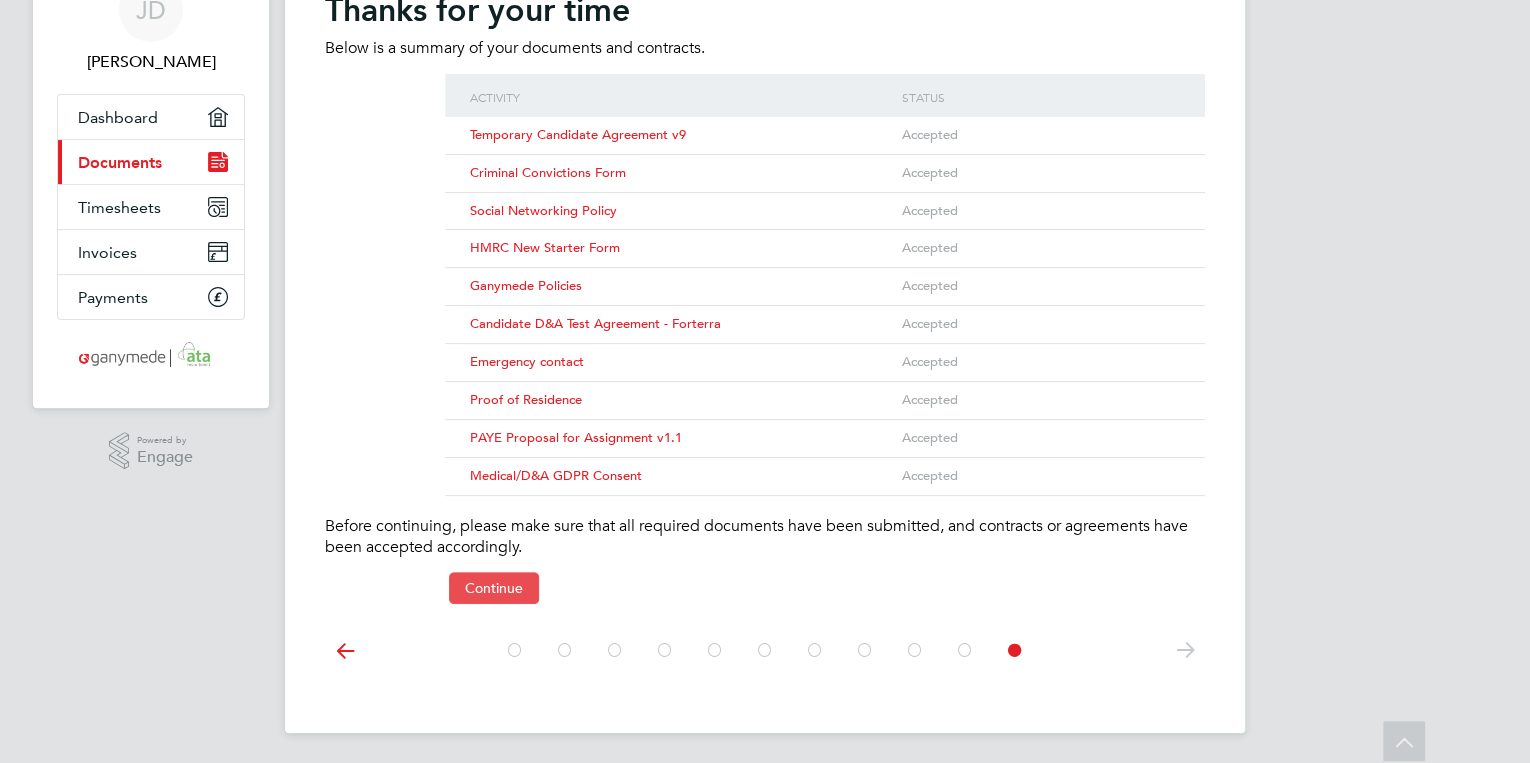 click on "Continue" 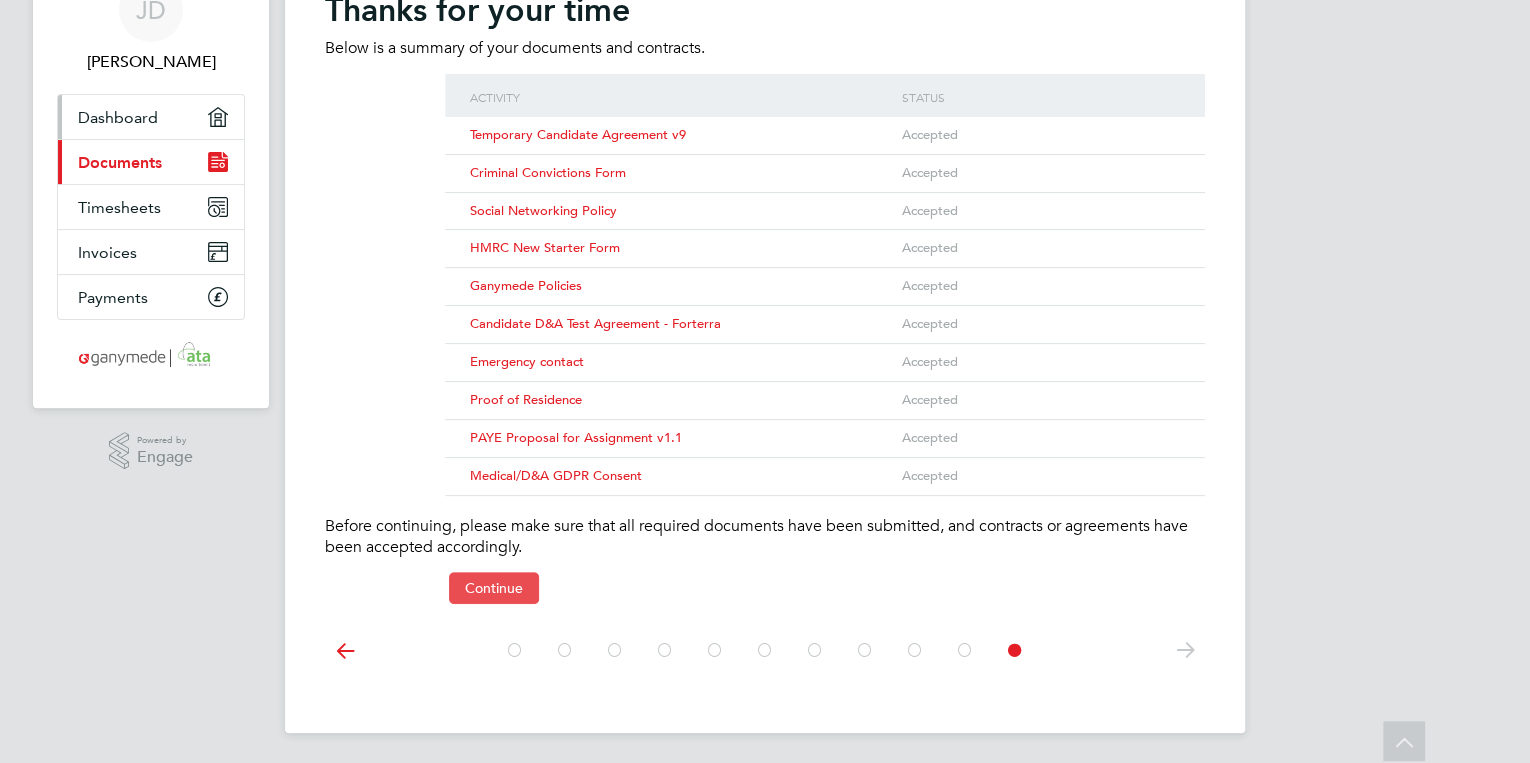 scroll, scrollTop: 0, scrollLeft: 0, axis: both 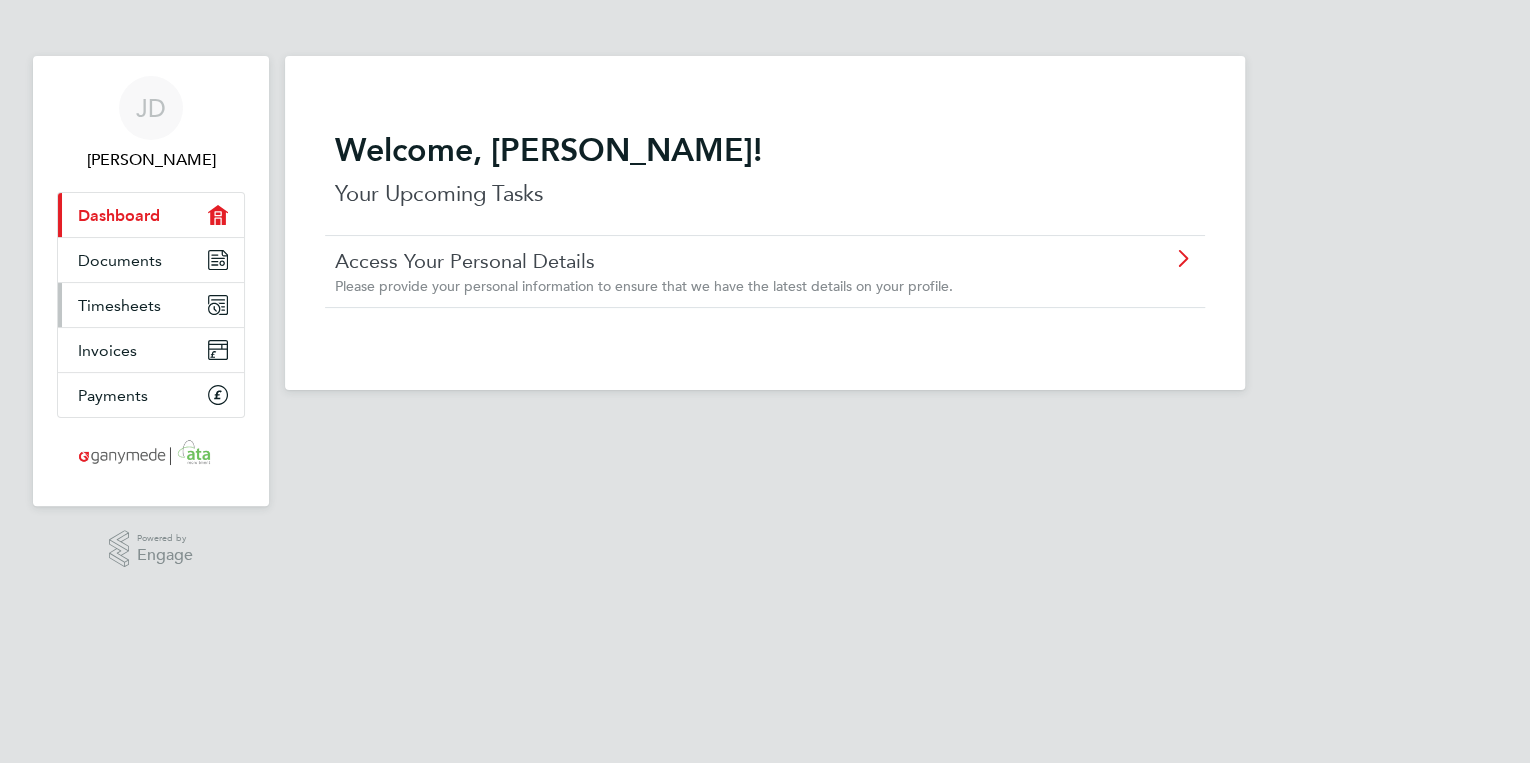click on "Timesheets" at bounding box center (119, 305) 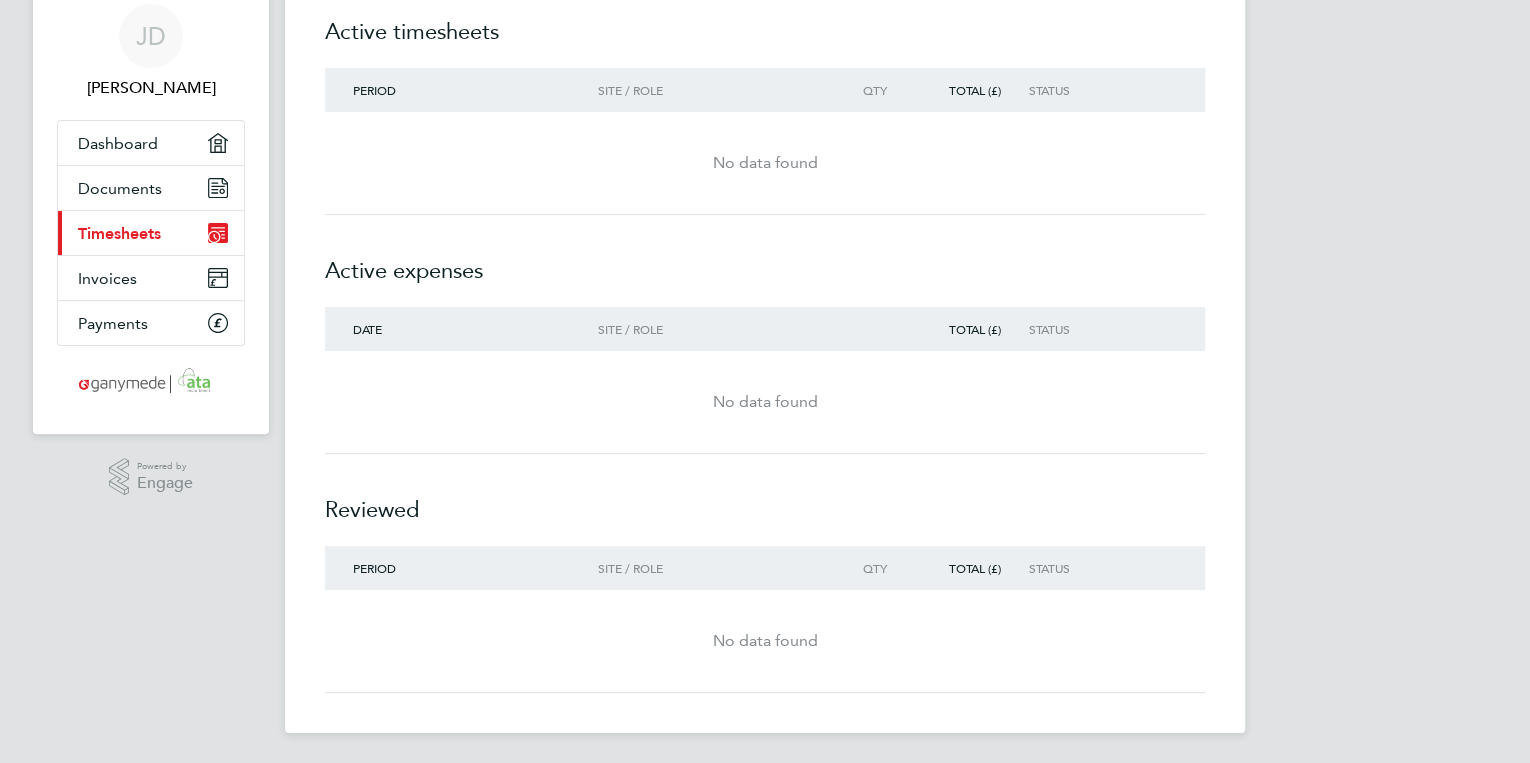 scroll, scrollTop: 73, scrollLeft: 0, axis: vertical 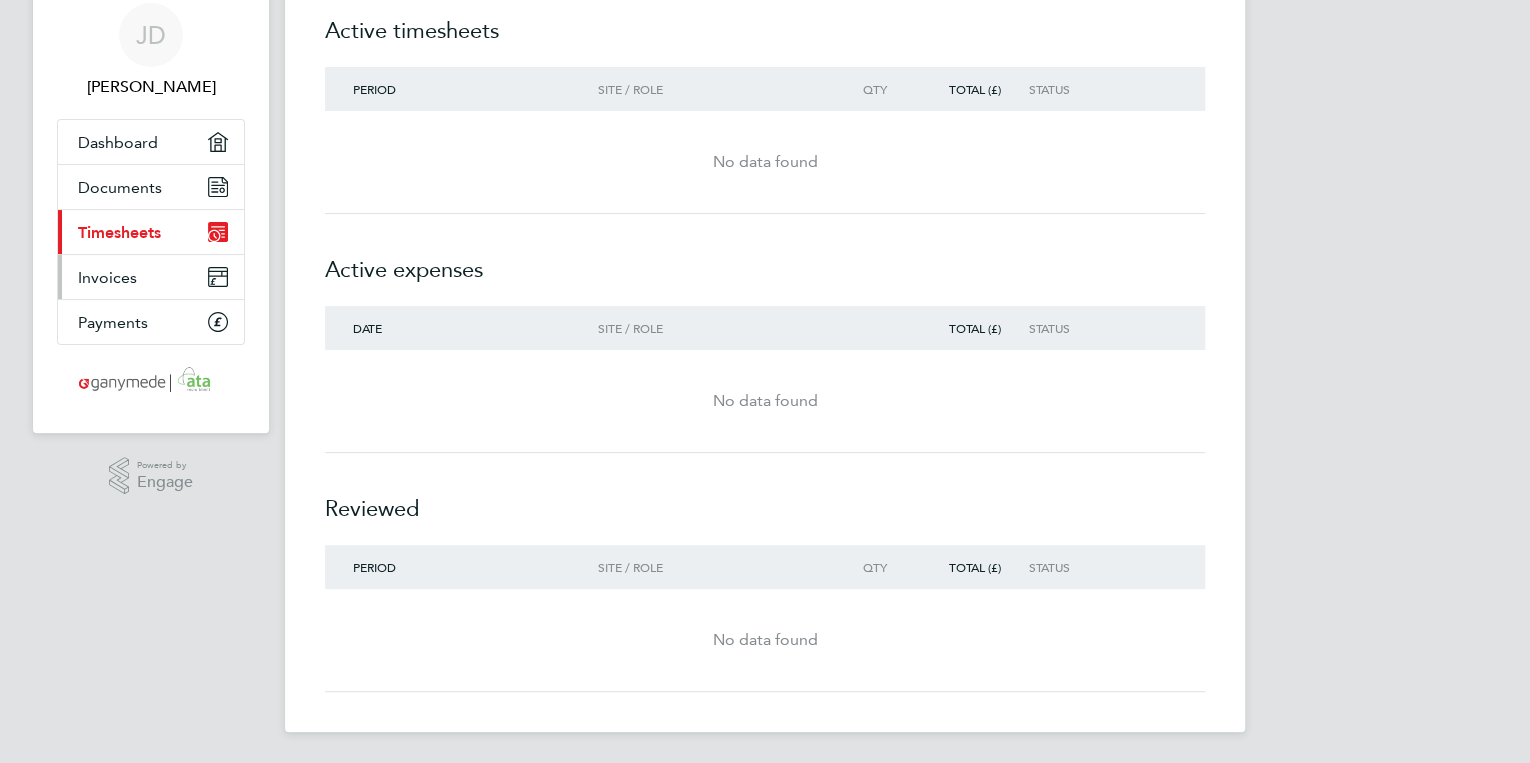 click on "Invoices" at bounding box center (107, 277) 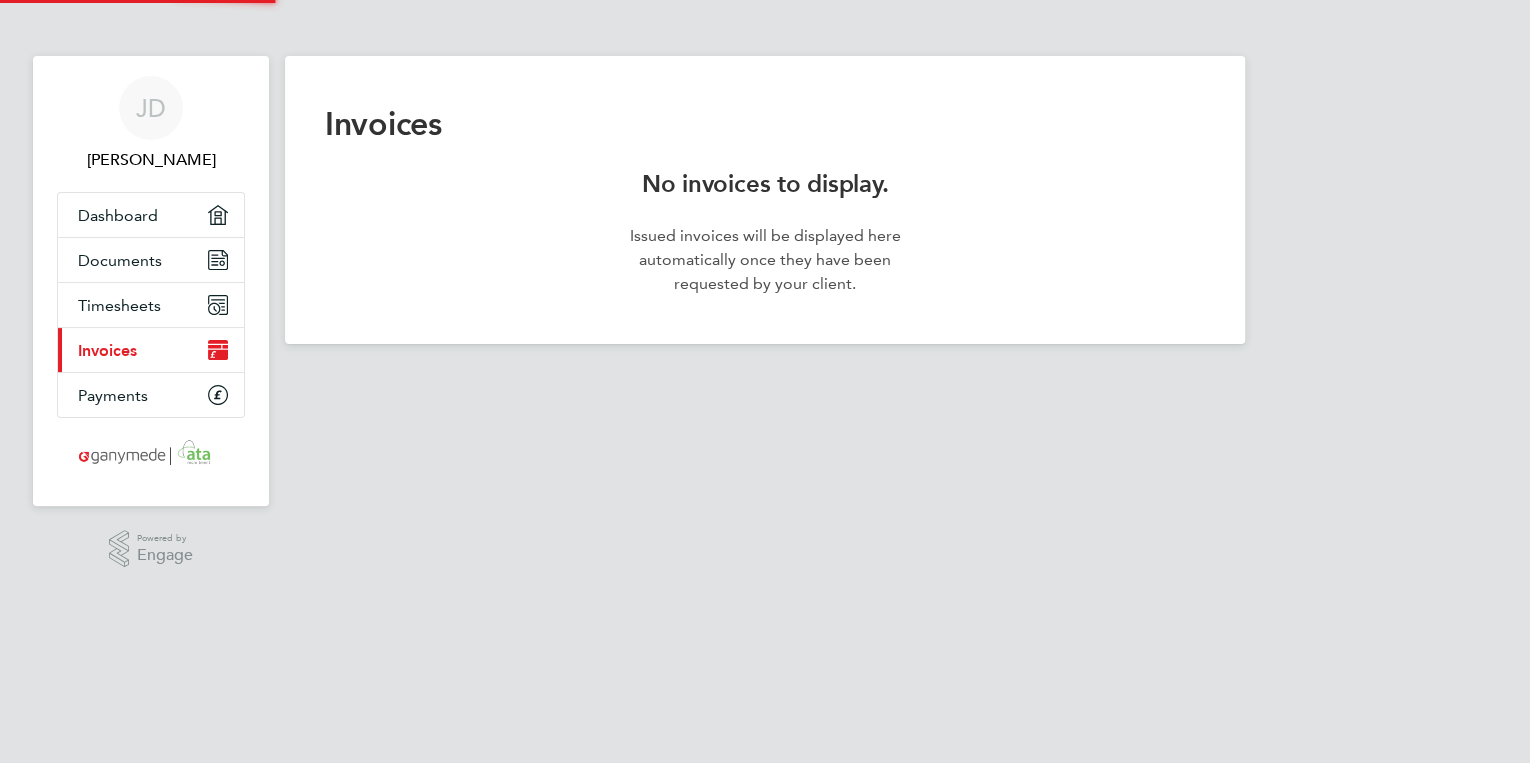 scroll, scrollTop: 0, scrollLeft: 0, axis: both 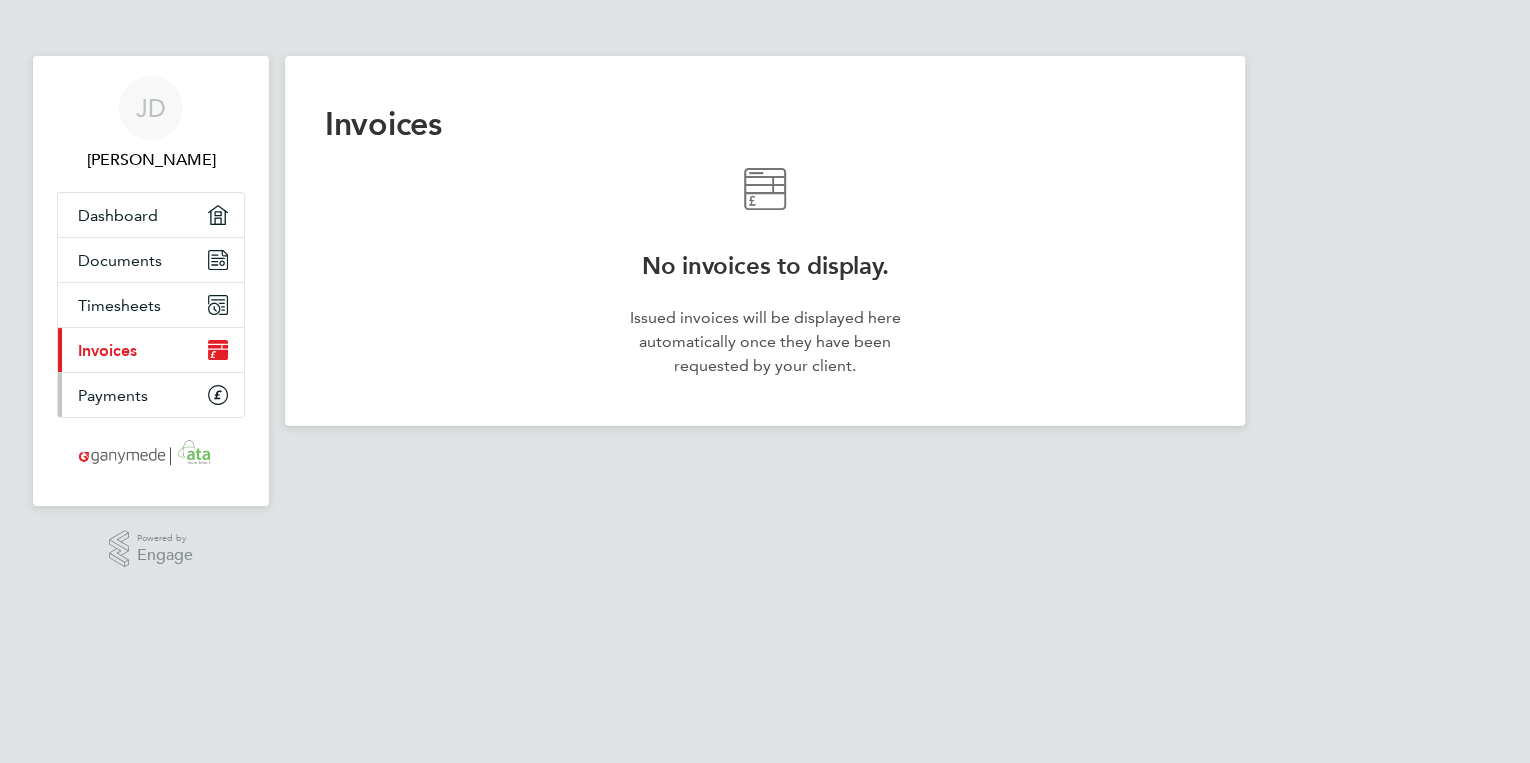 click on "Payments" at bounding box center [151, 395] 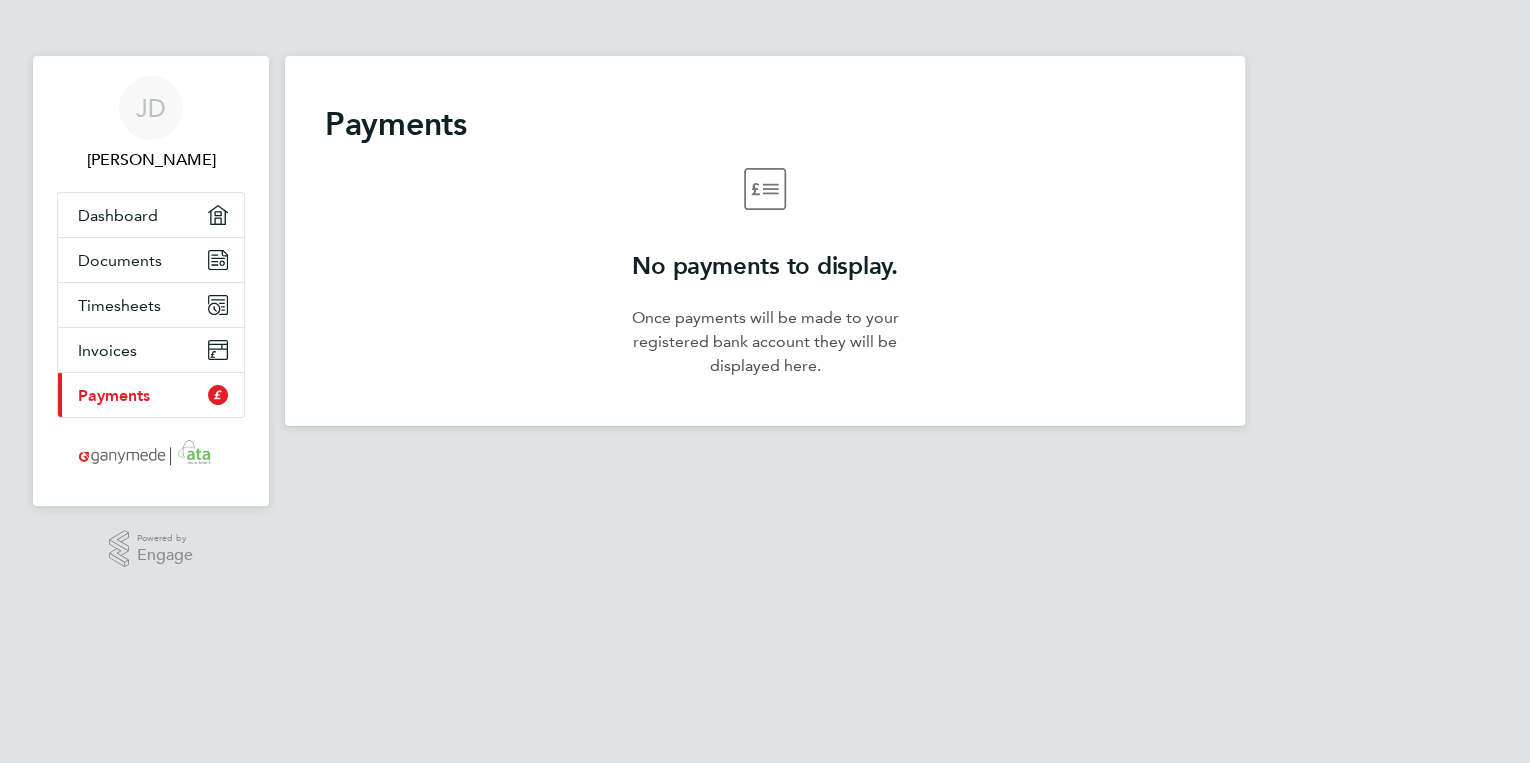 click on "JD   James Dean   Applications:   Dashboard
Documents
Timesheets
Invoices
Current page:   Payments
.st0{fill:#C0C1C2;}
Powered by Engage Payments
No payments to display.  Once payments will be made to your registered bank account they will be displayed here." at bounding box center (765, 229) 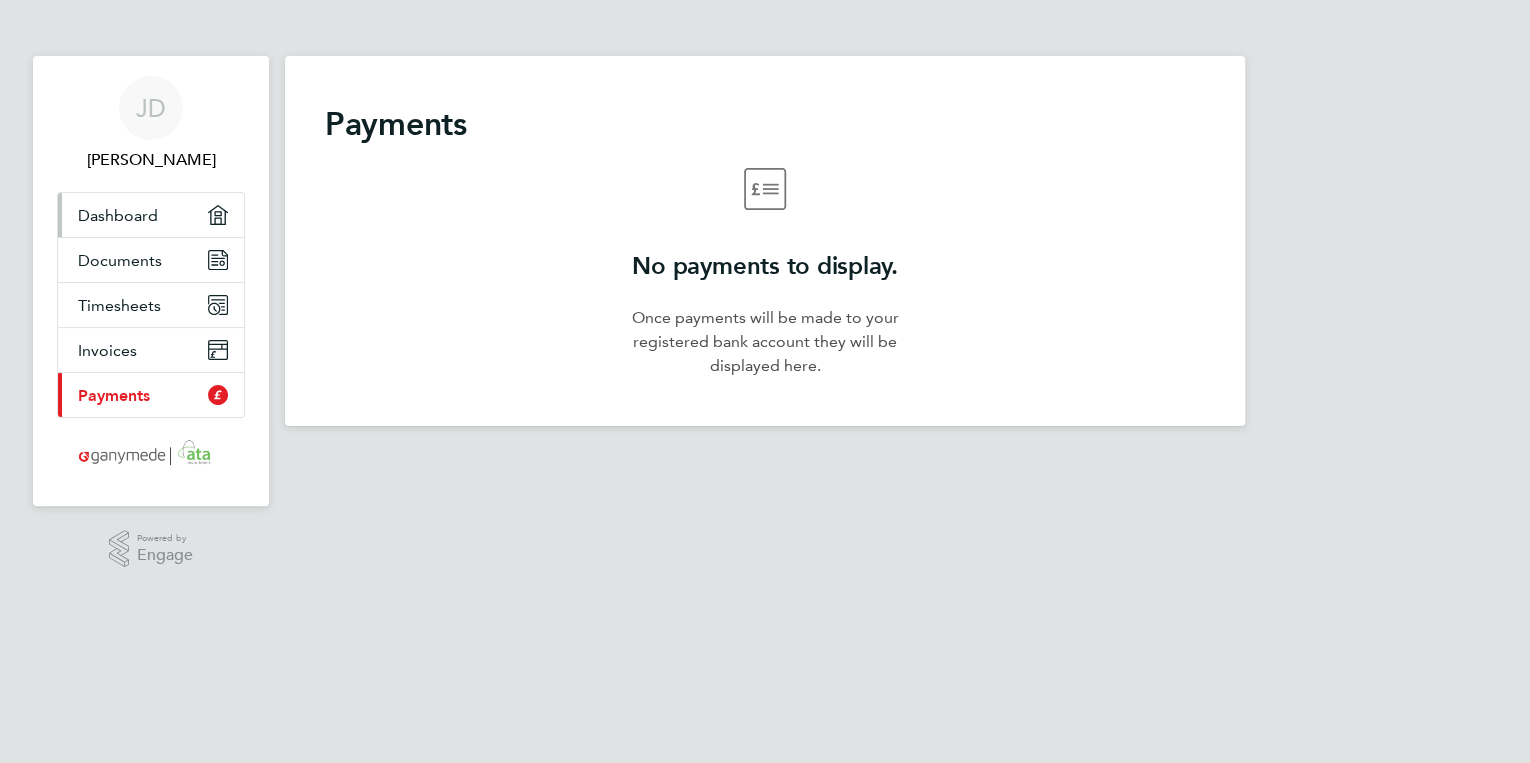 click on "Dashboard" at bounding box center [118, 215] 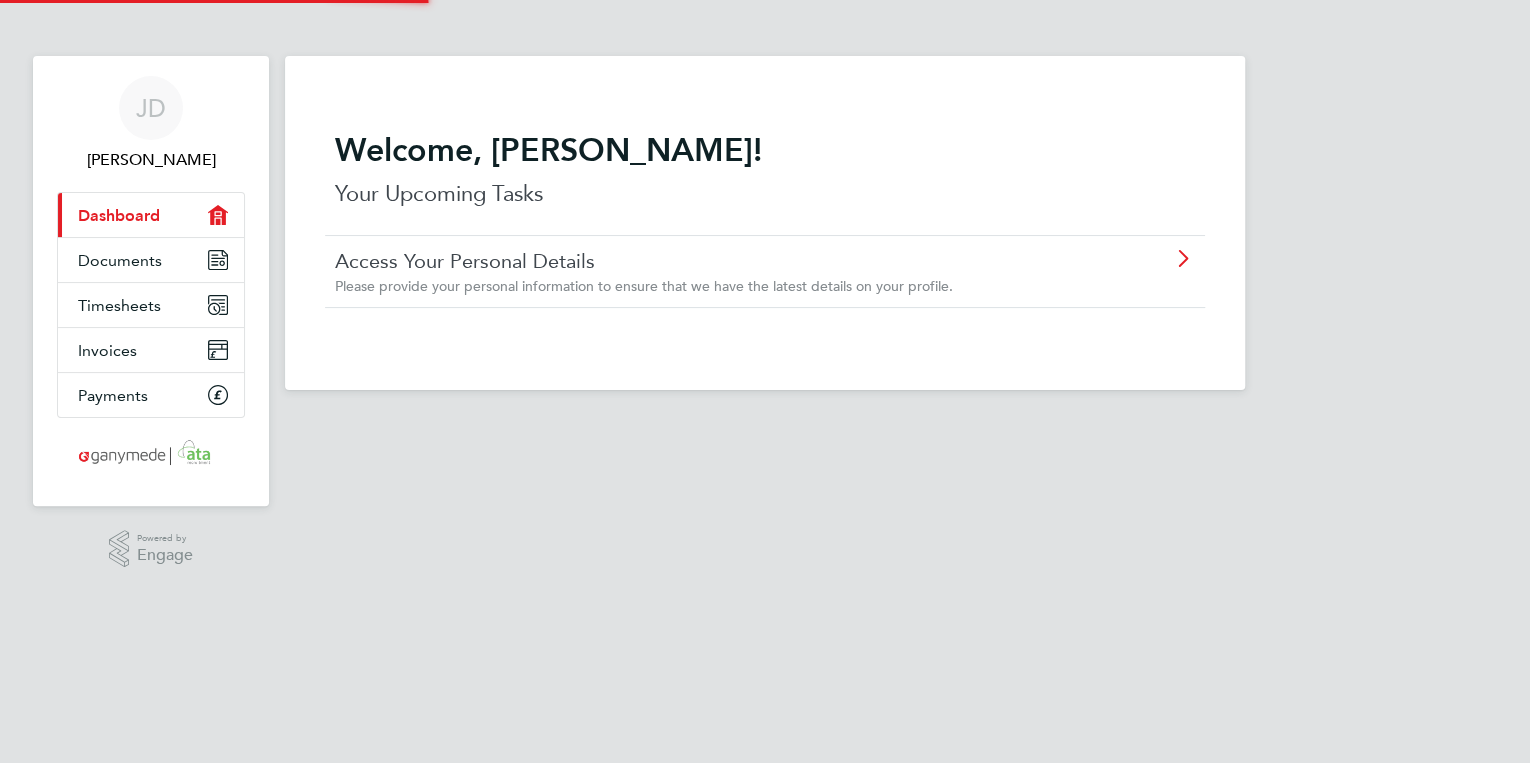click on "JD   James Dean   Applications:   Current page:   Dashboard
Documents
Timesheets
Invoices
Payments
.st0{fill:#C0C1C2;}
Powered by Engage Welcome, James! Your Upcoming Tasks Access Your Personal Details Please provide your personal information to ensure that we have the latest details on your profile." at bounding box center (765, 211) 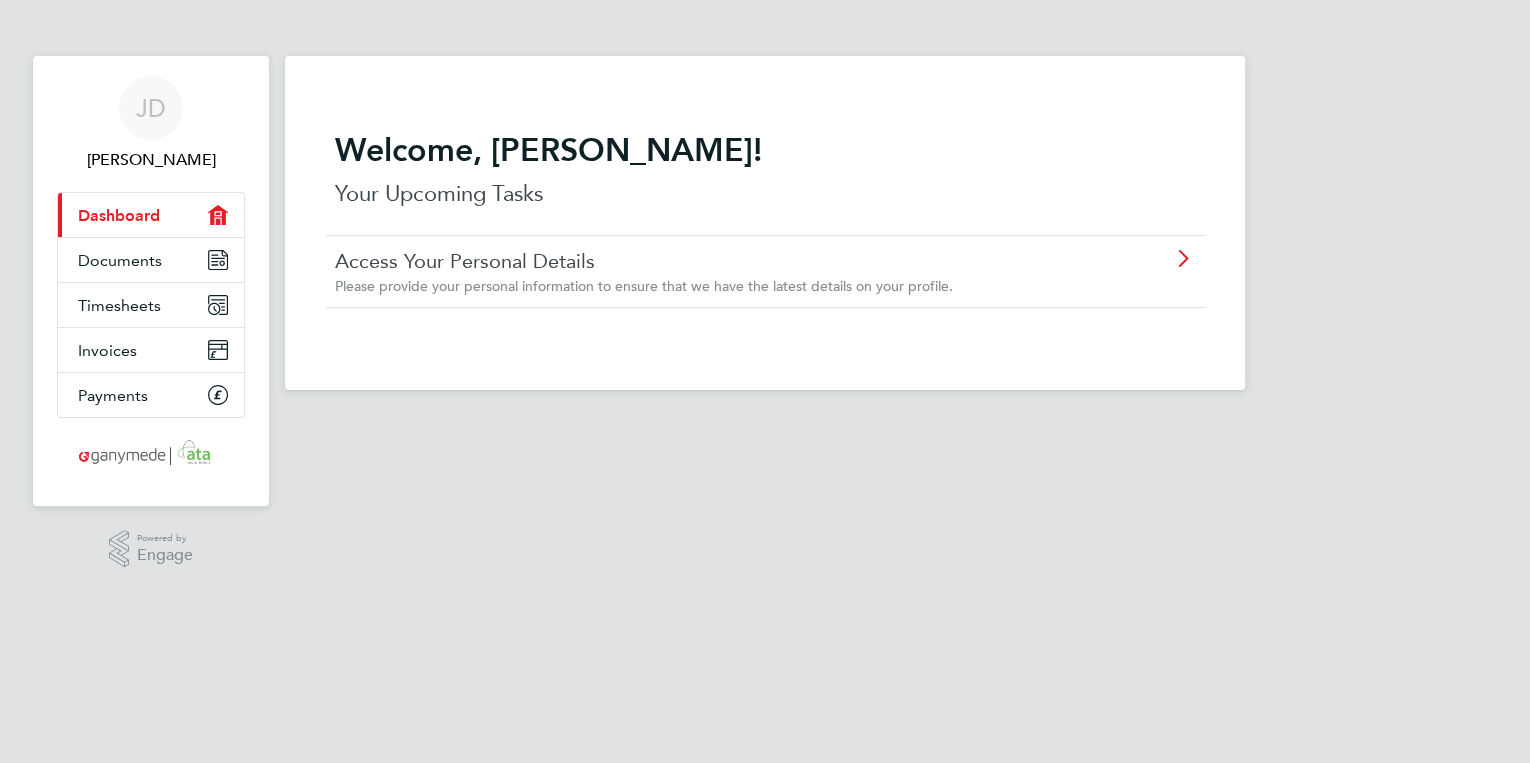 click on "Welcome, James! Your Upcoming Tasks Access Your Personal Details Please provide your personal information to ensure that we have the latest details on your profile." 